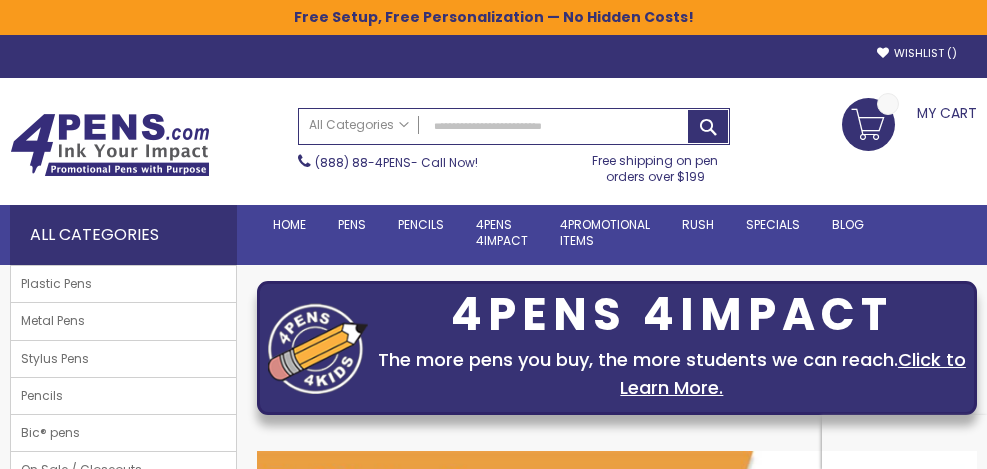 scroll, scrollTop: 0, scrollLeft: 0, axis: both 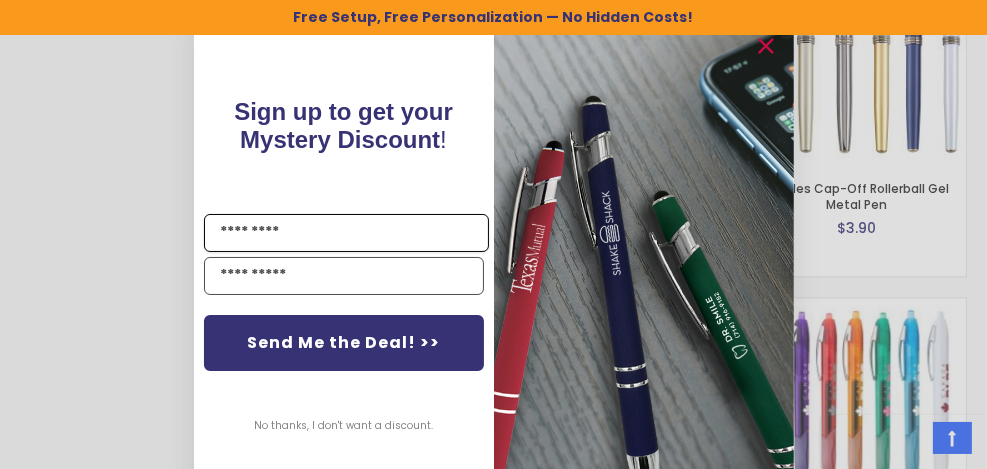 click on "Name" at bounding box center [346, 233] 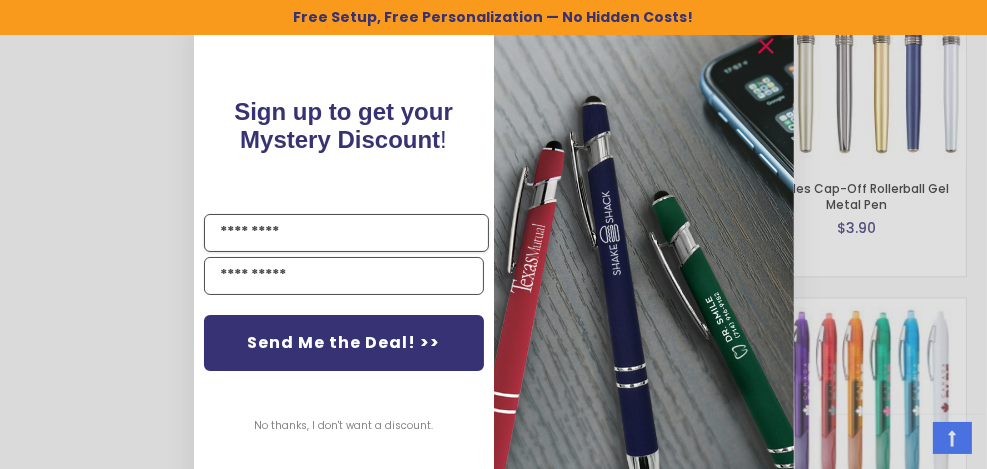 type on "**********" 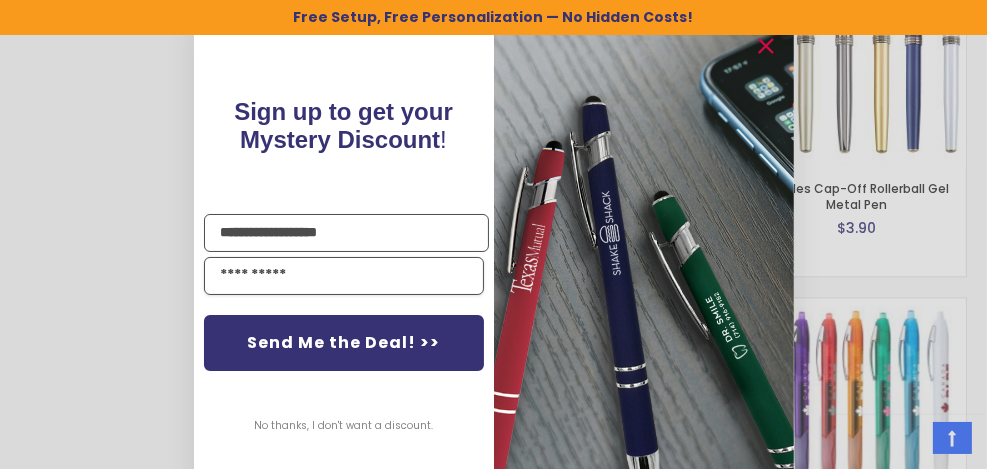 type on "**********" 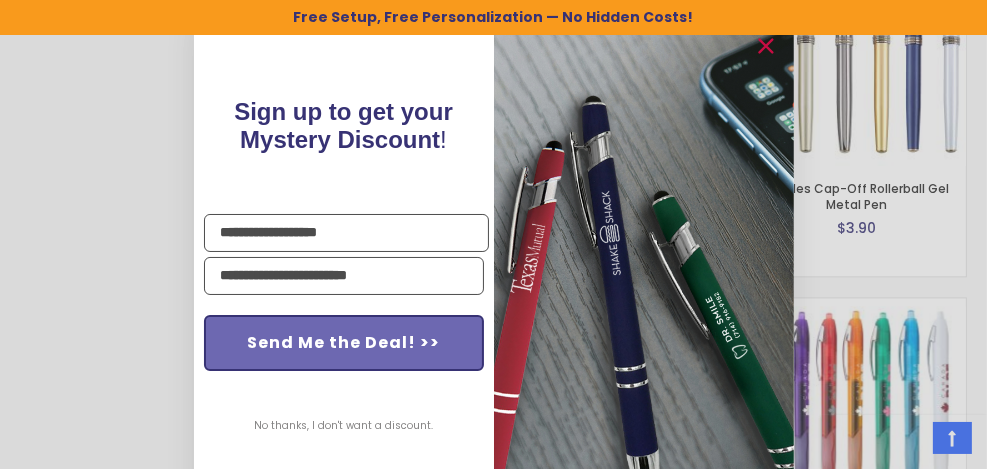 click on "Send Me the Deal! >>" at bounding box center [344, 343] 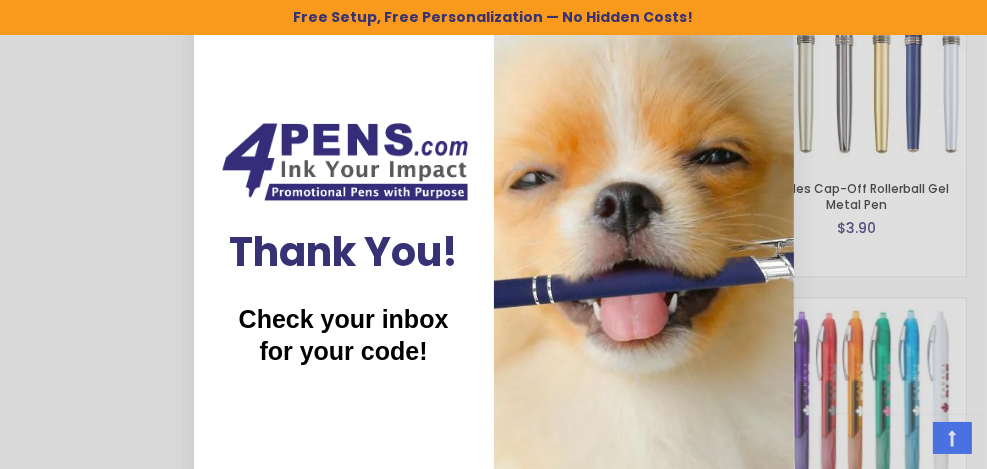 scroll, scrollTop: 0, scrollLeft: 0, axis: both 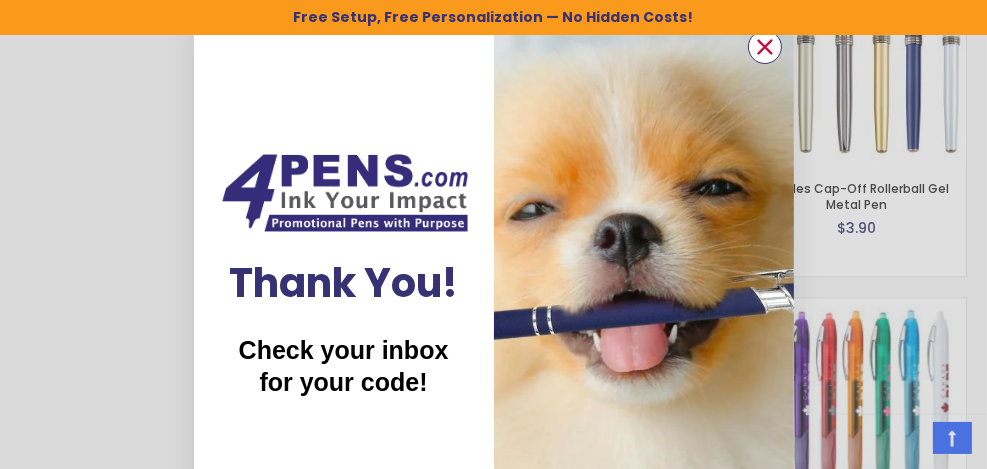 click 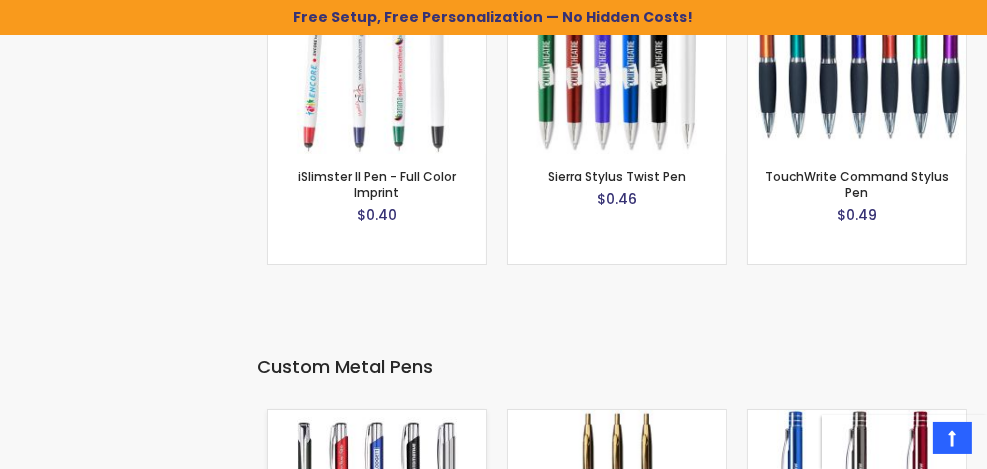 scroll, scrollTop: 6600, scrollLeft: 0, axis: vertical 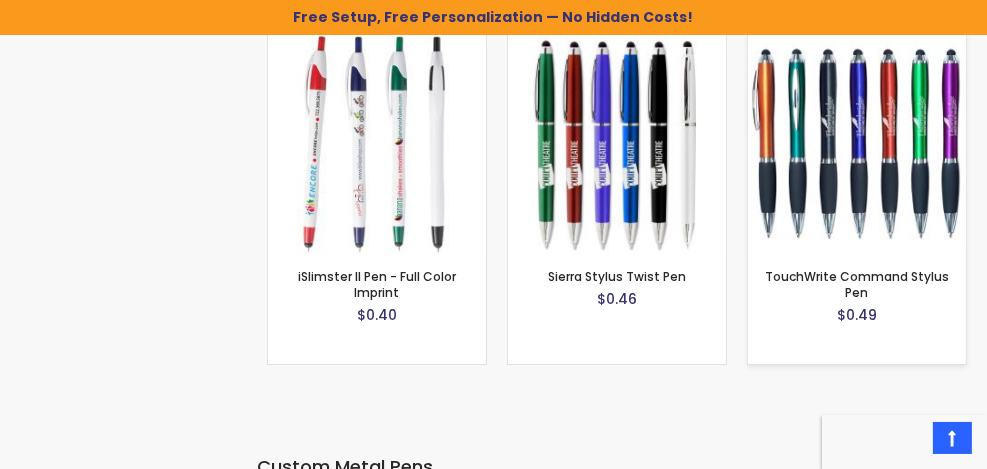 click at bounding box center (857, 144) 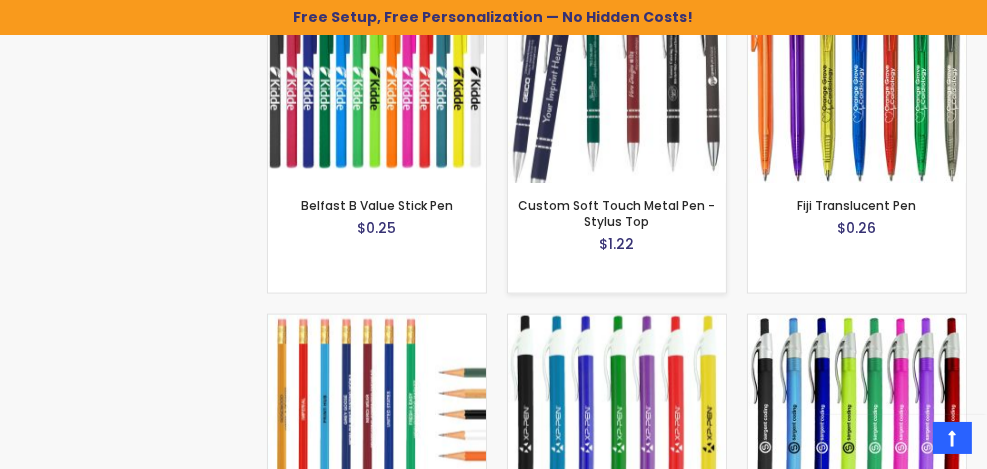 scroll, scrollTop: 2564, scrollLeft: 0, axis: vertical 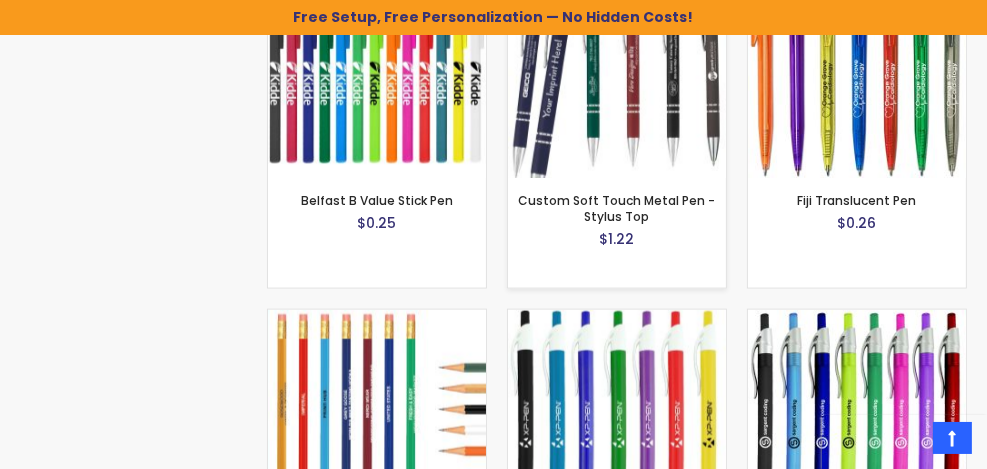 click at bounding box center [617, 69] 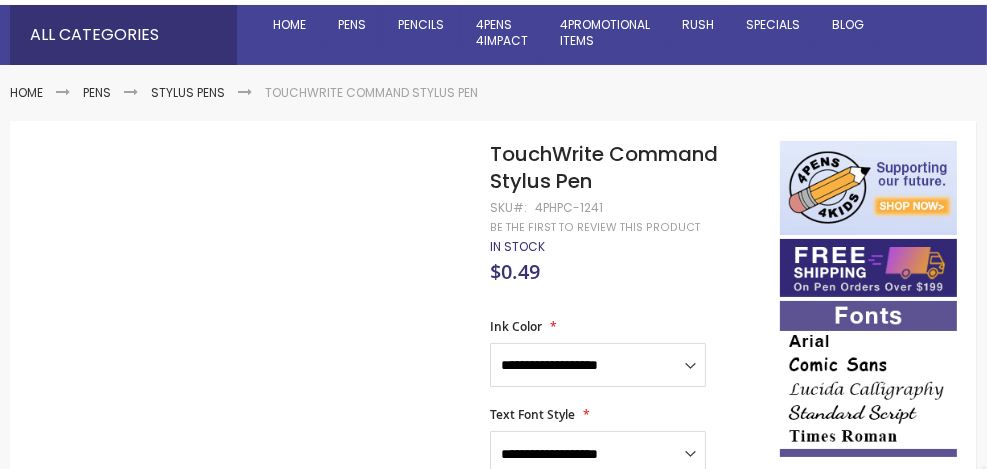 scroll, scrollTop: 200, scrollLeft: 0, axis: vertical 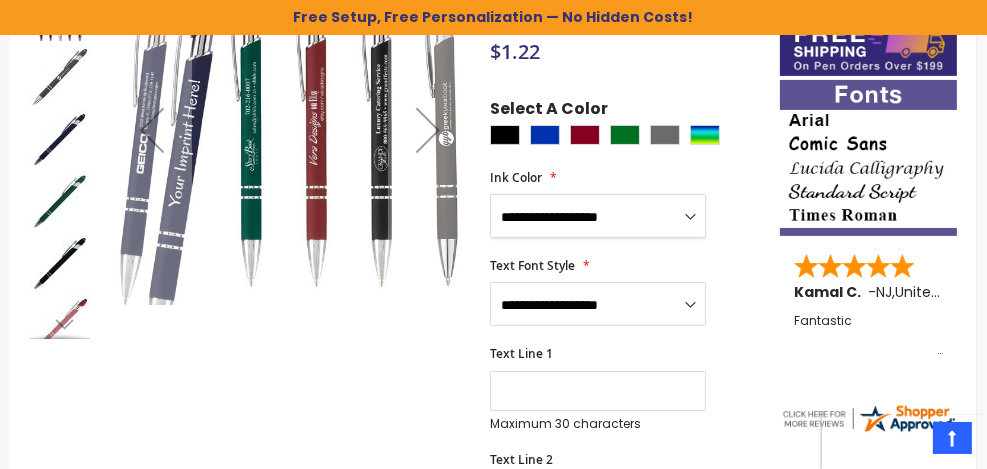 click on "**********" at bounding box center [598, 216] 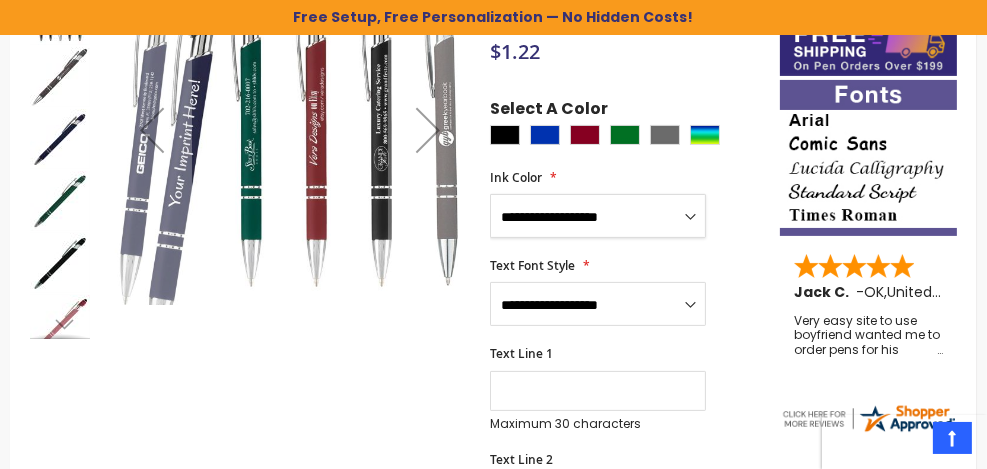 select on "*****" 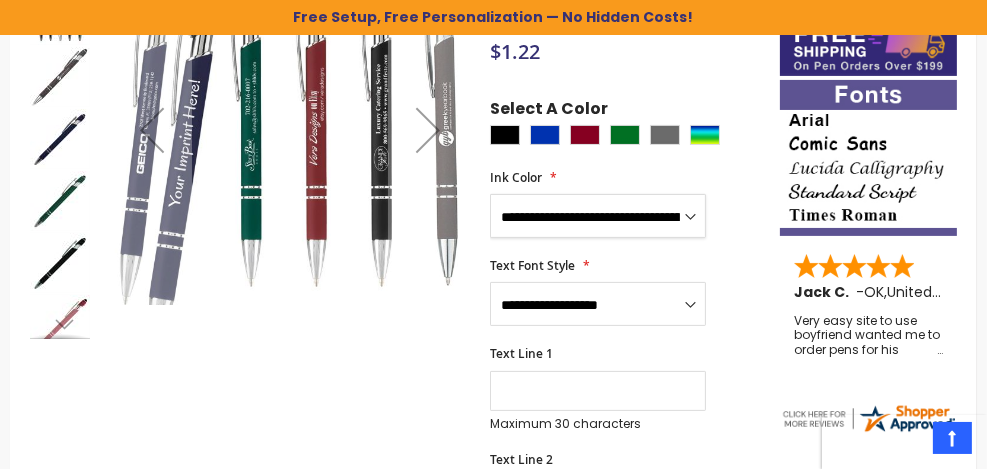 click on "**********" at bounding box center (598, 216) 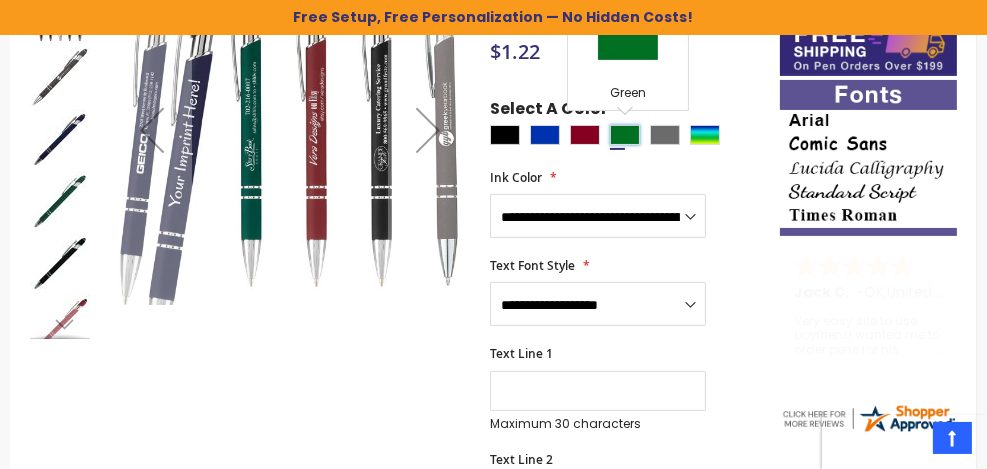 click at bounding box center (625, 135) 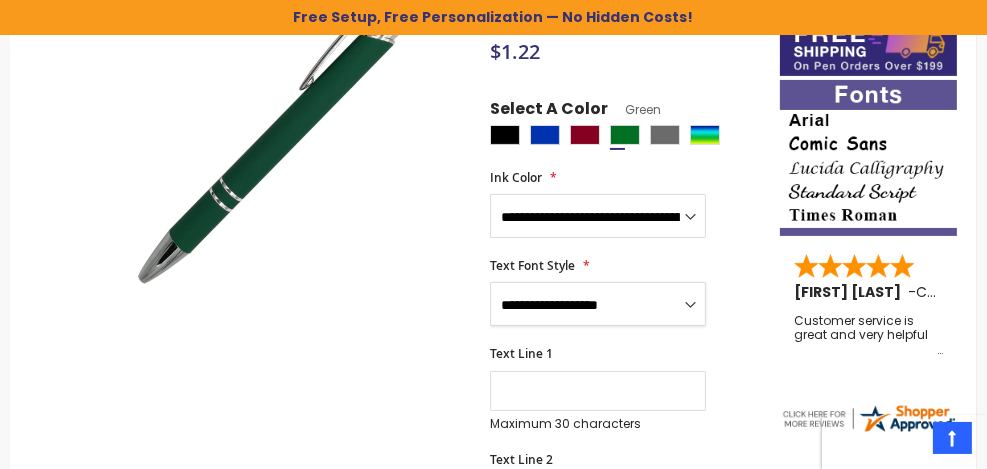 click on "**********" at bounding box center (598, 304) 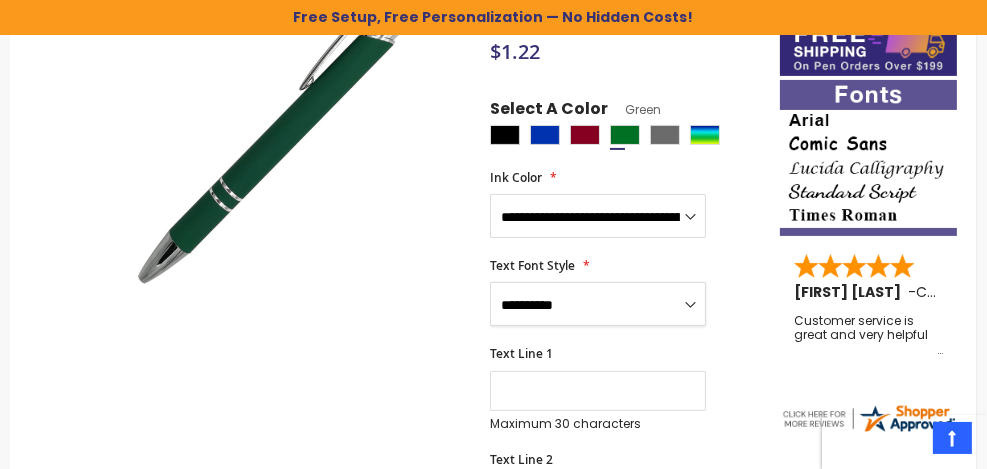 click on "**********" at bounding box center [598, 304] 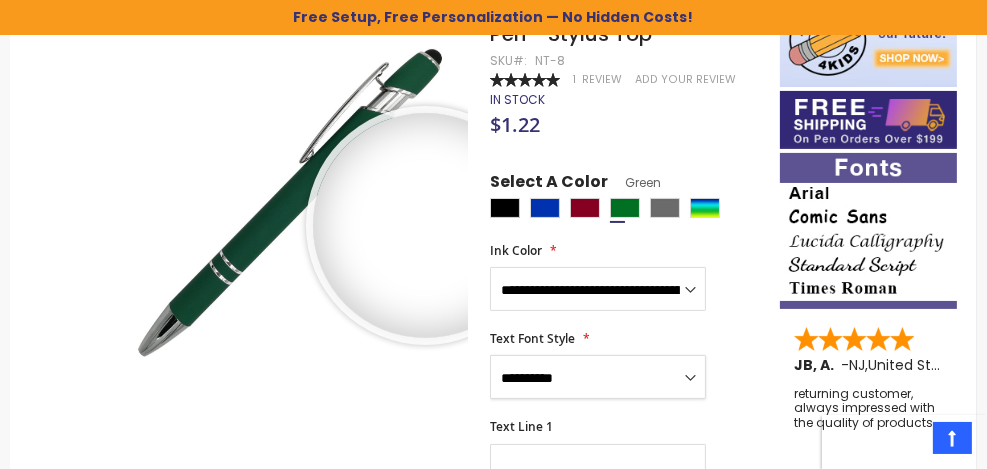 scroll, scrollTop: 336, scrollLeft: 0, axis: vertical 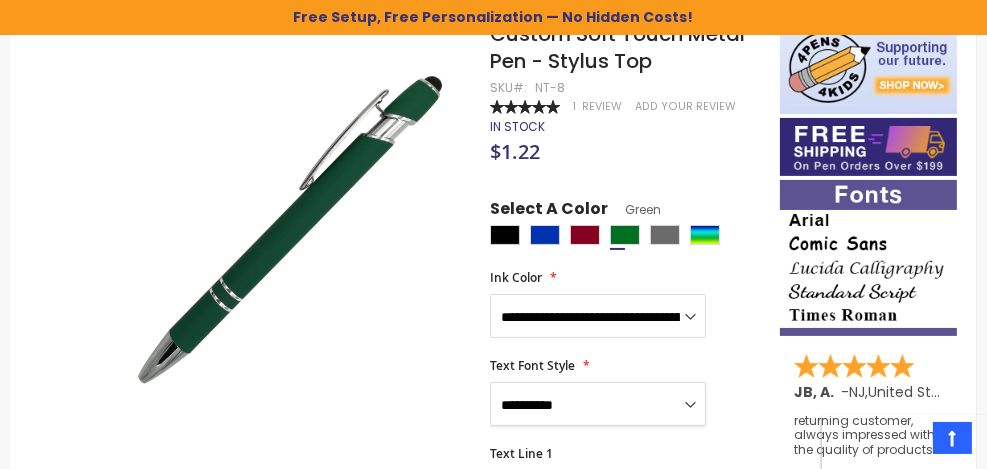 click on "**********" at bounding box center [598, 404] 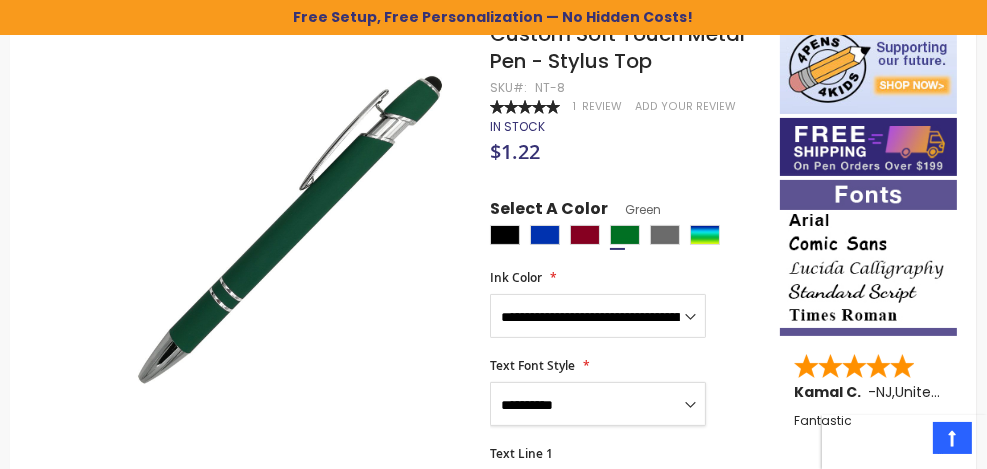 click on "**********" at bounding box center [598, 404] 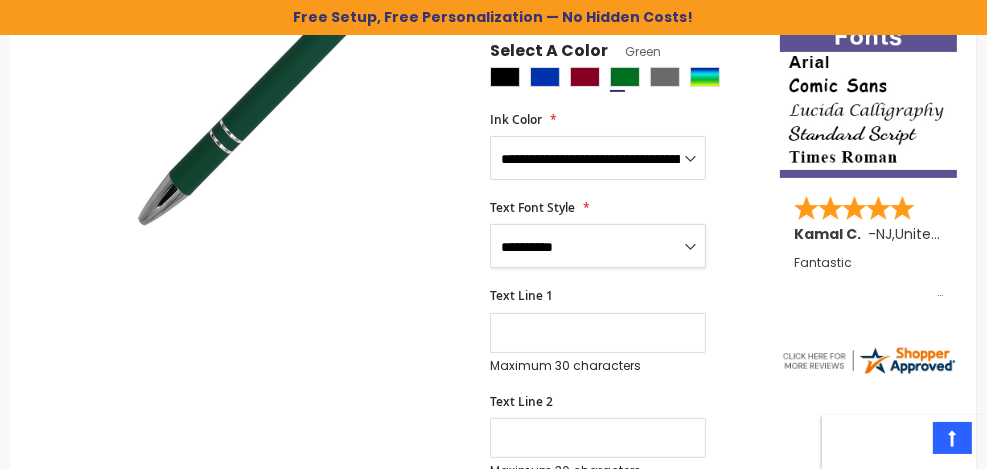 scroll, scrollTop: 536, scrollLeft: 0, axis: vertical 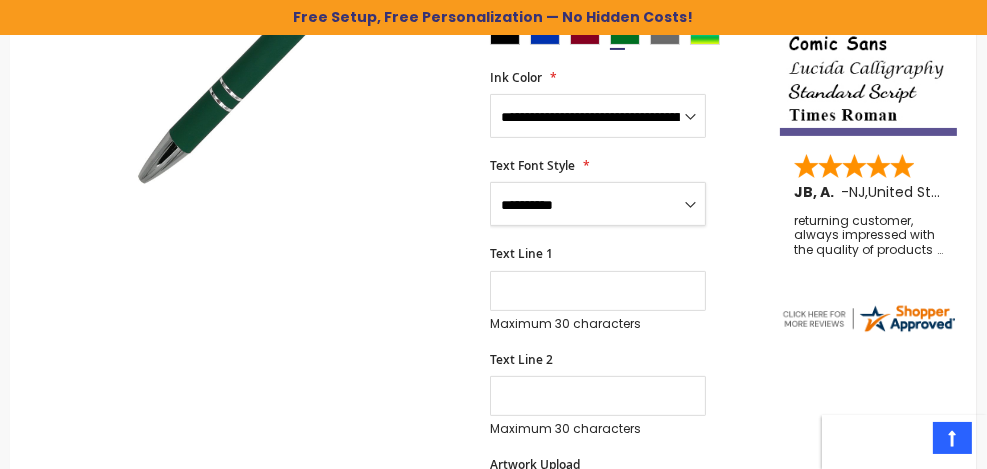click on "**********" at bounding box center (598, 204) 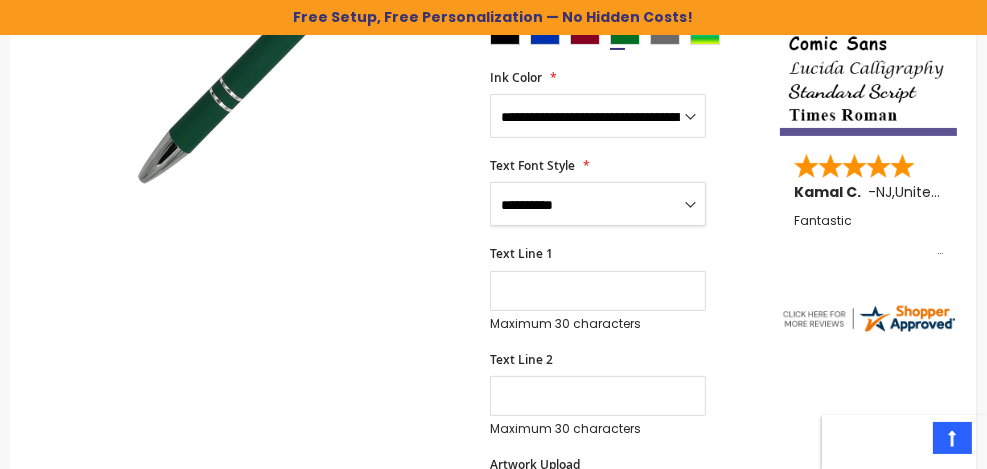 click on "**********" at bounding box center [598, 204] 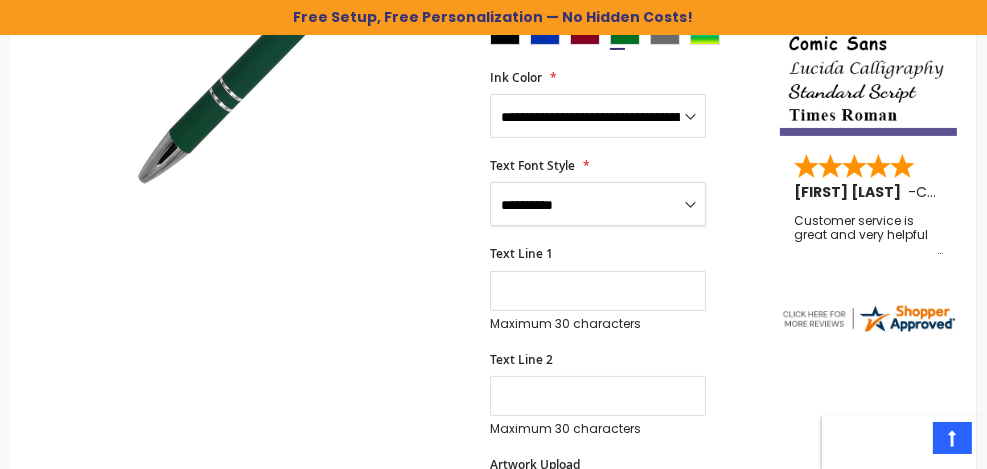 select on "**" 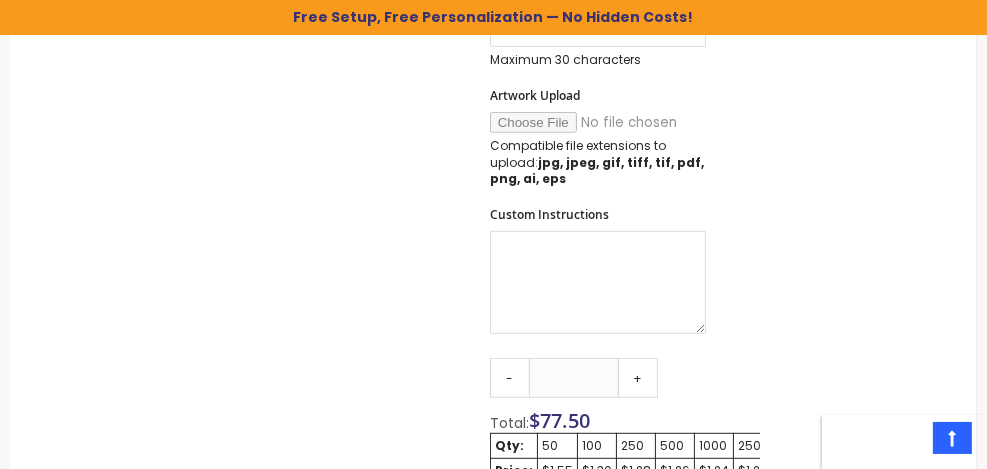 scroll, scrollTop: 936, scrollLeft: 0, axis: vertical 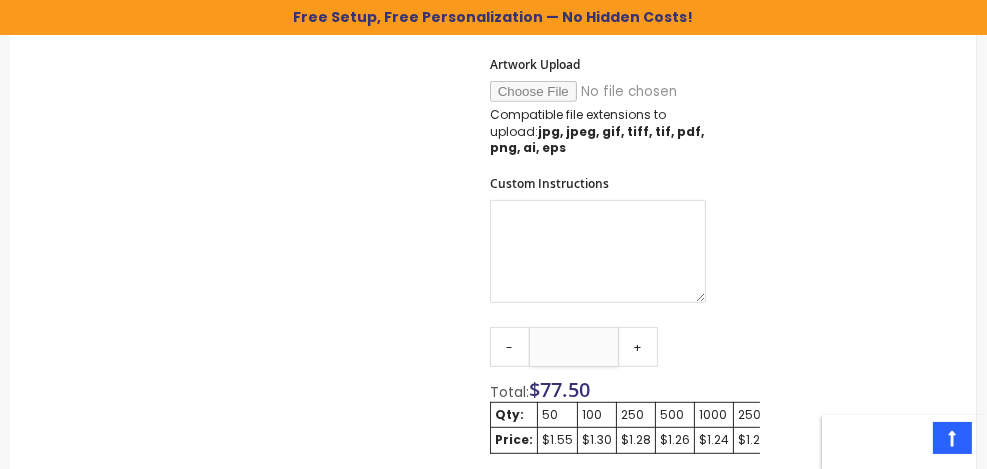 drag, startPoint x: 588, startPoint y: 344, endPoint x: 567, endPoint y: 344, distance: 21 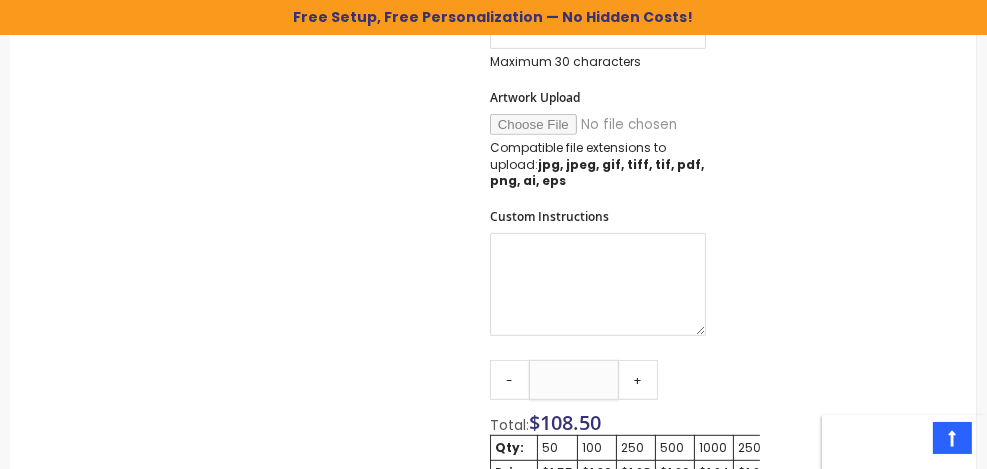 scroll, scrollTop: 936, scrollLeft: 0, axis: vertical 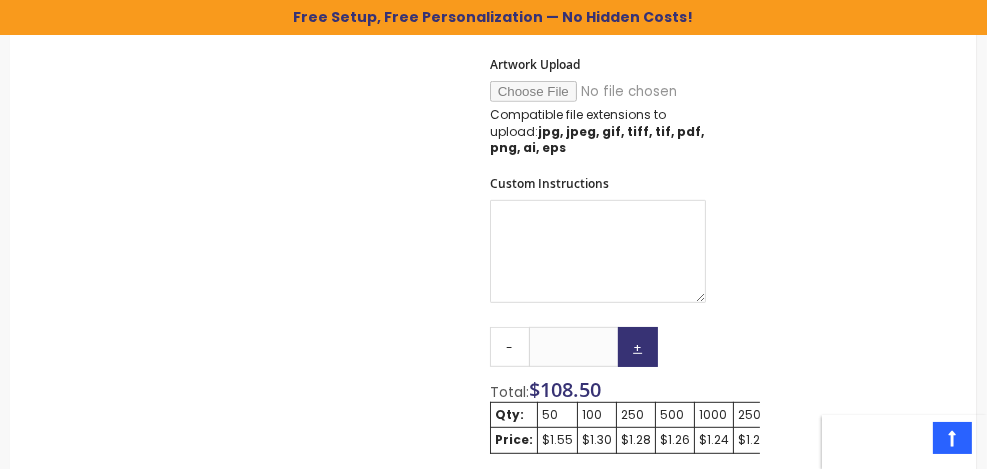 click on "+" at bounding box center [638, 347] 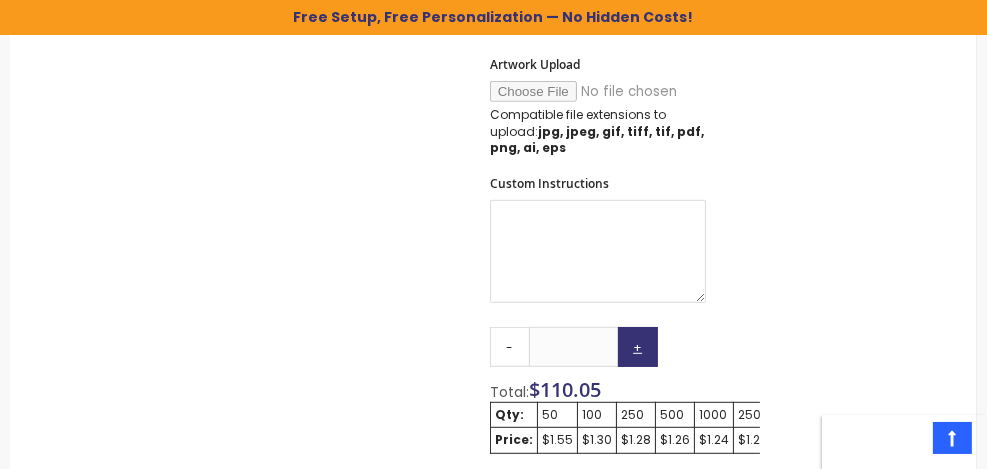 click on "+" at bounding box center [638, 347] 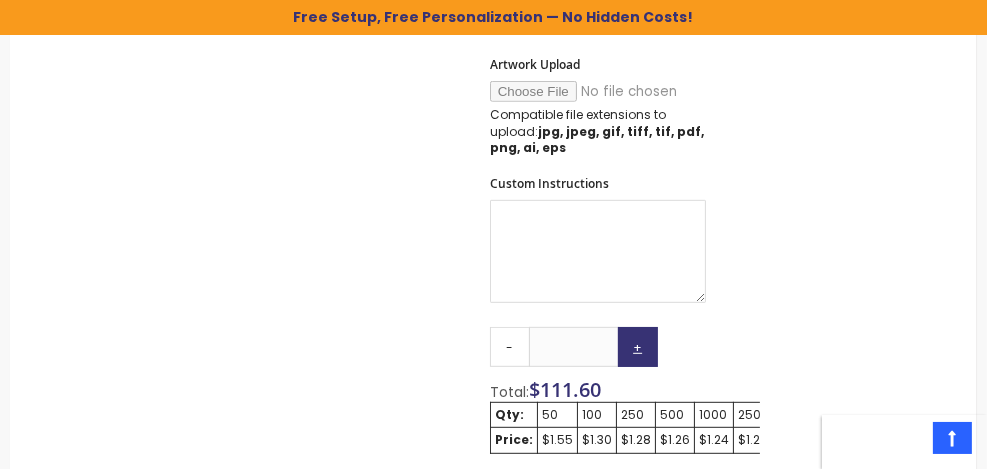 click on "+" at bounding box center [638, 347] 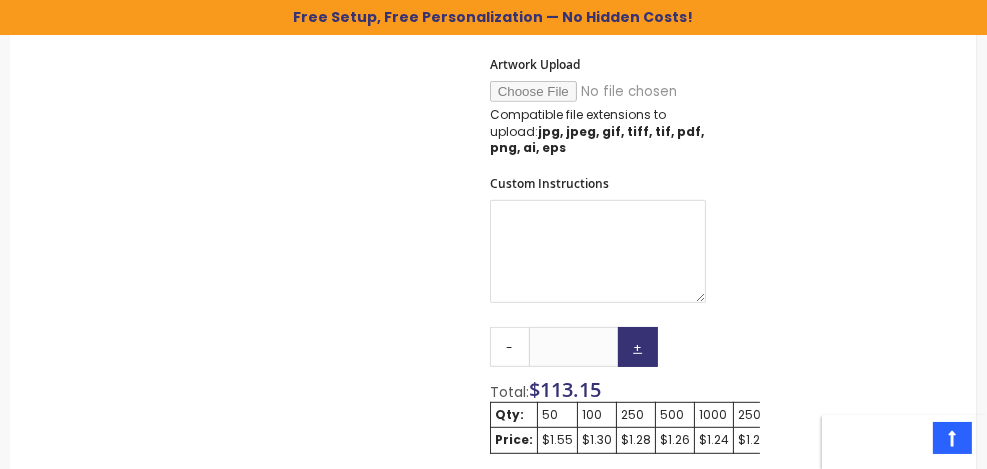 click on "+" at bounding box center (638, 347) 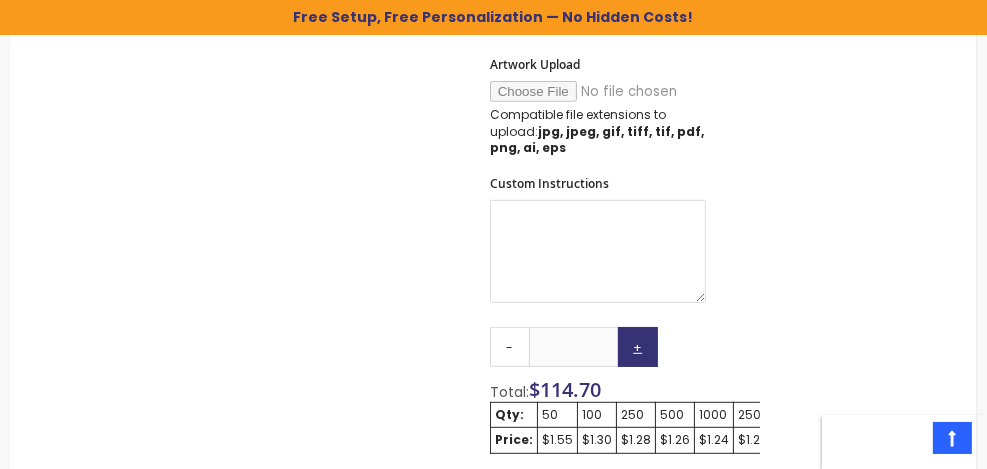 click on "+" at bounding box center (638, 347) 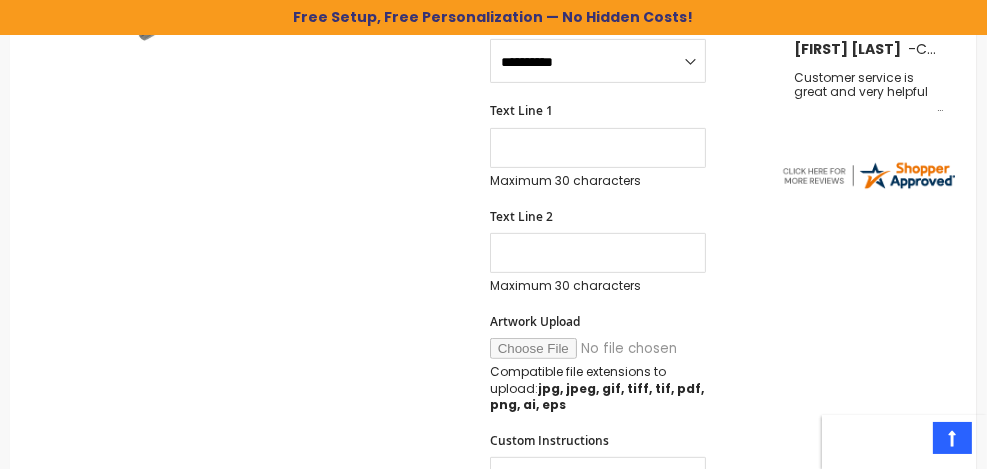 scroll, scrollTop: 336, scrollLeft: 0, axis: vertical 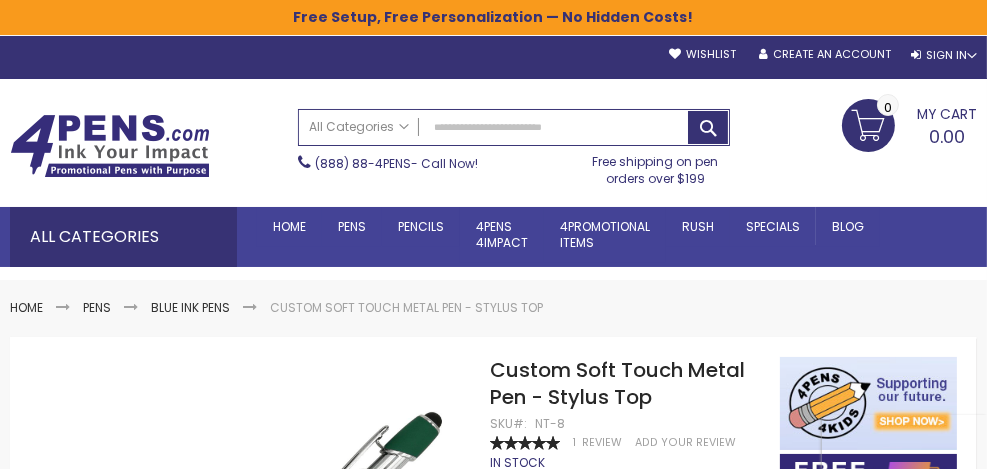 click at bounding box center (110, 146) 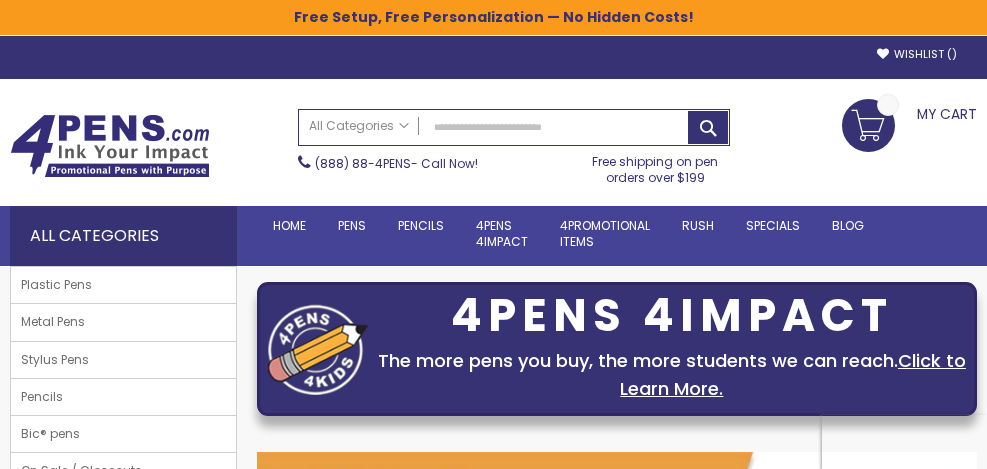 scroll, scrollTop: 0, scrollLeft: 0, axis: both 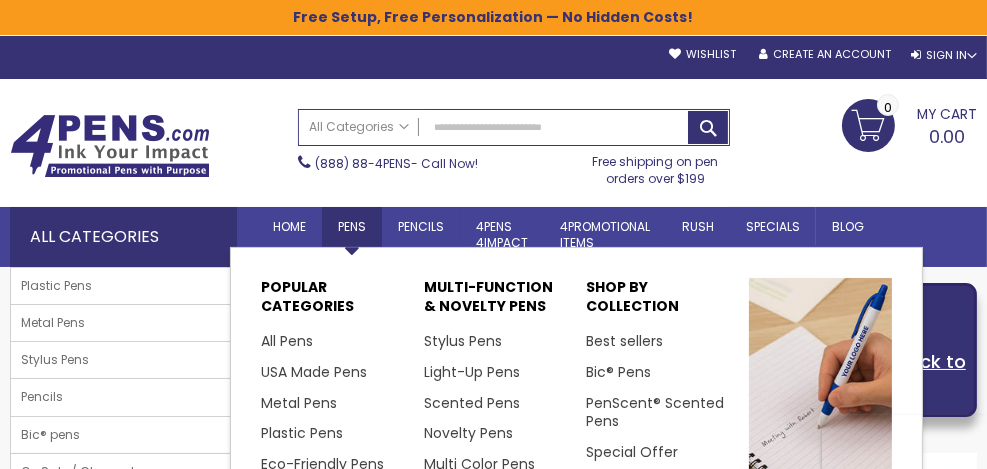 click on "Pens" at bounding box center (352, 227) 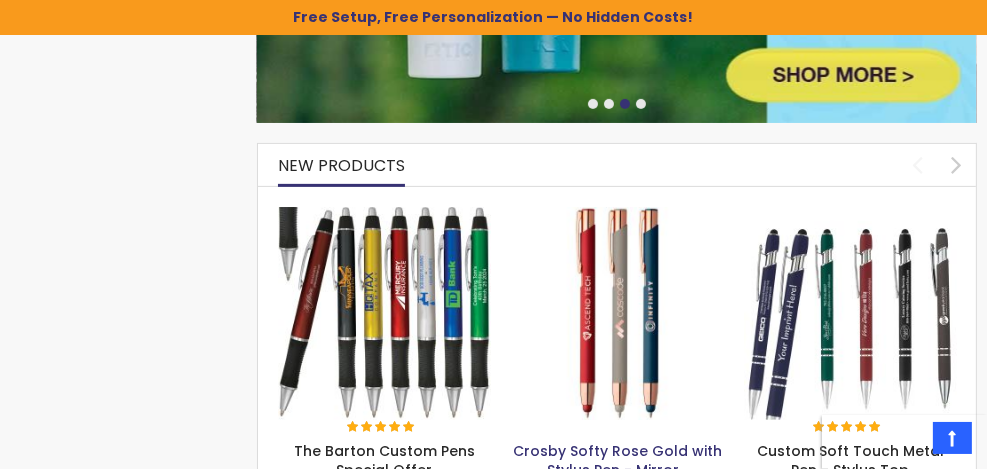 scroll, scrollTop: 900, scrollLeft: 0, axis: vertical 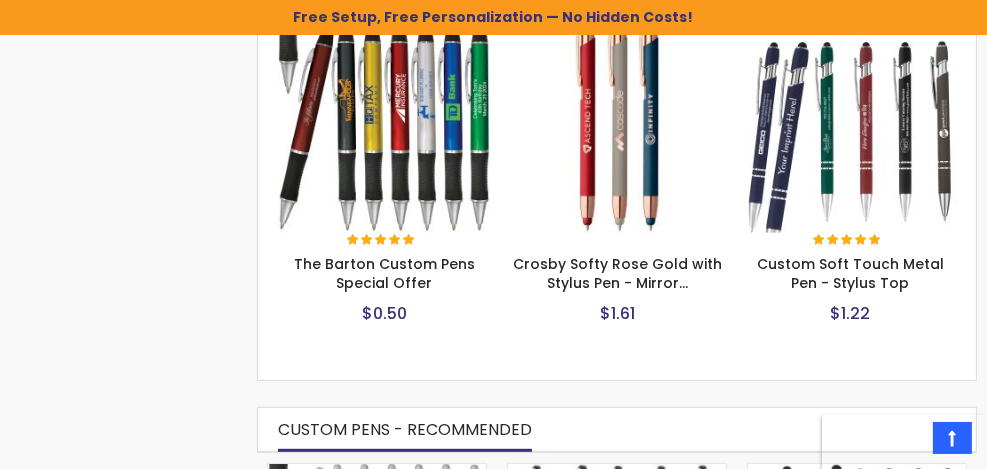 click at bounding box center (384, 126) 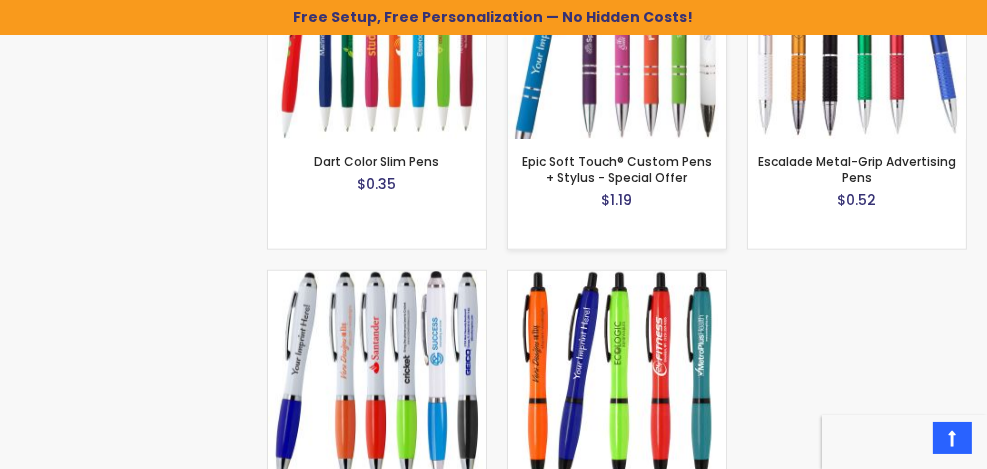 scroll, scrollTop: 1800, scrollLeft: 0, axis: vertical 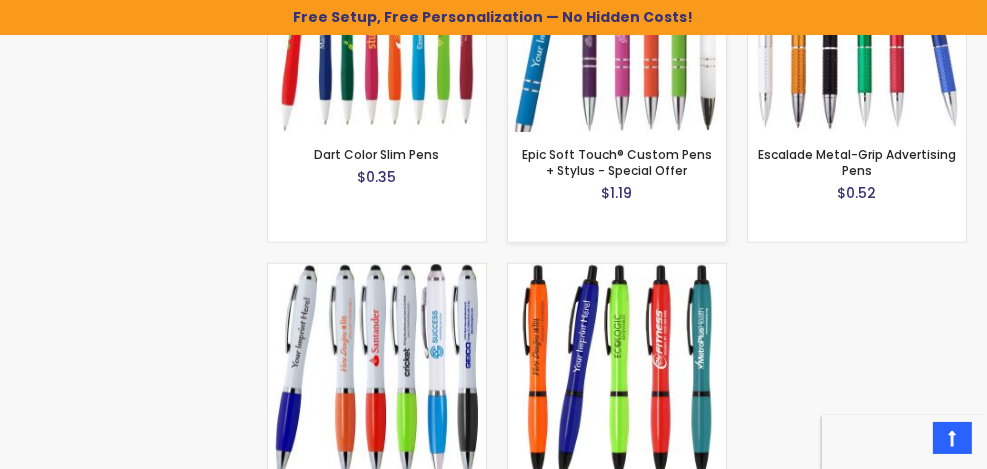 click at bounding box center (617, 23) 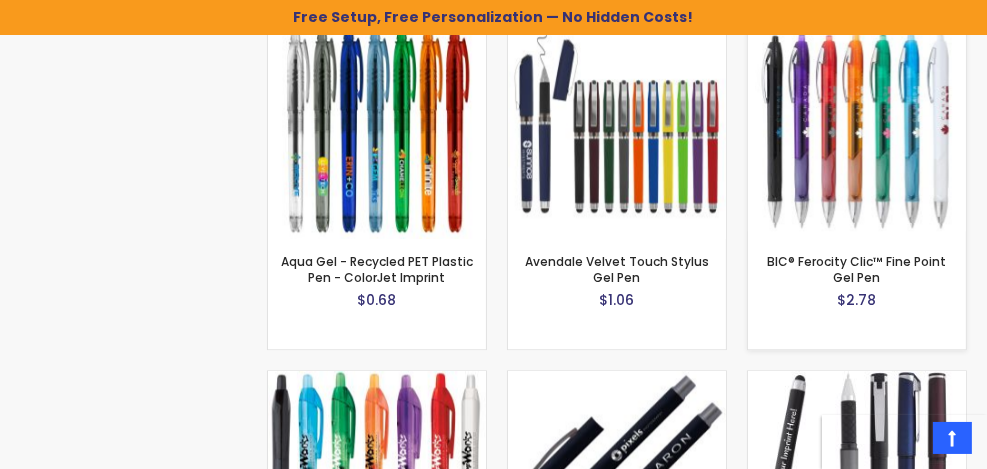 scroll, scrollTop: 4396, scrollLeft: 0, axis: vertical 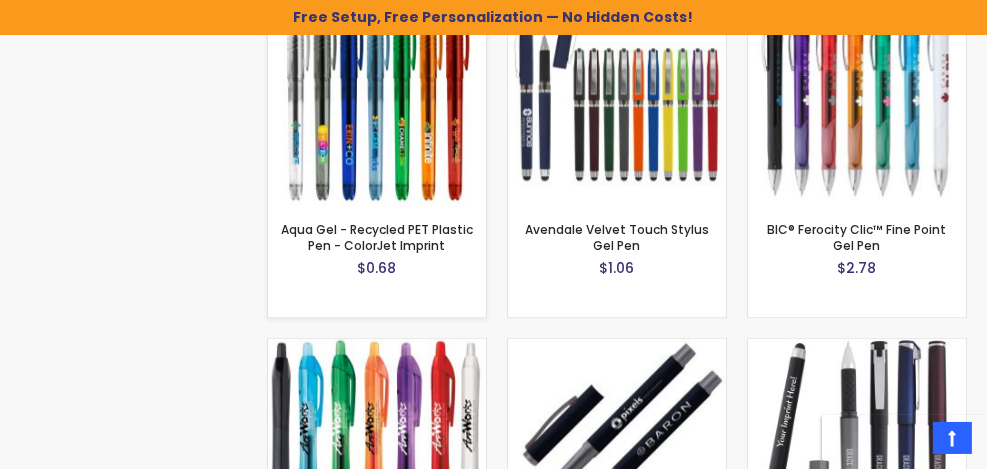 click at bounding box center [377, 98] 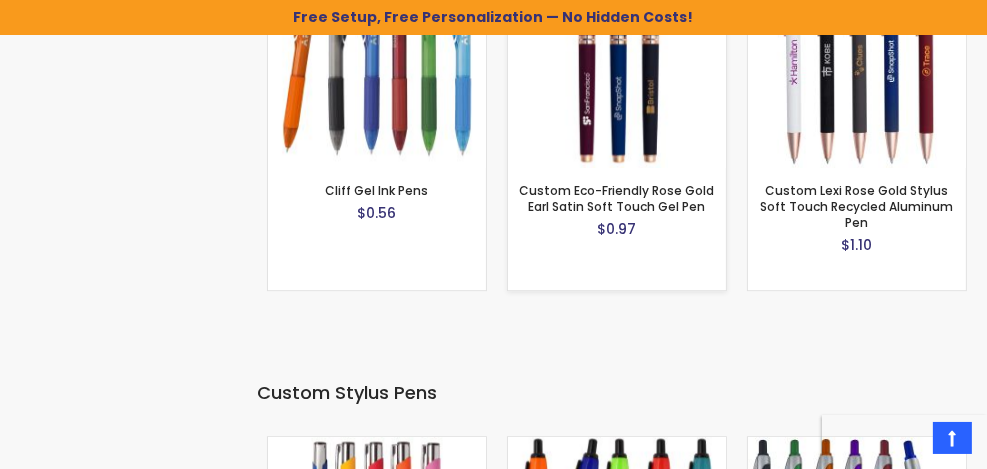 scroll, scrollTop: 5166, scrollLeft: 0, axis: vertical 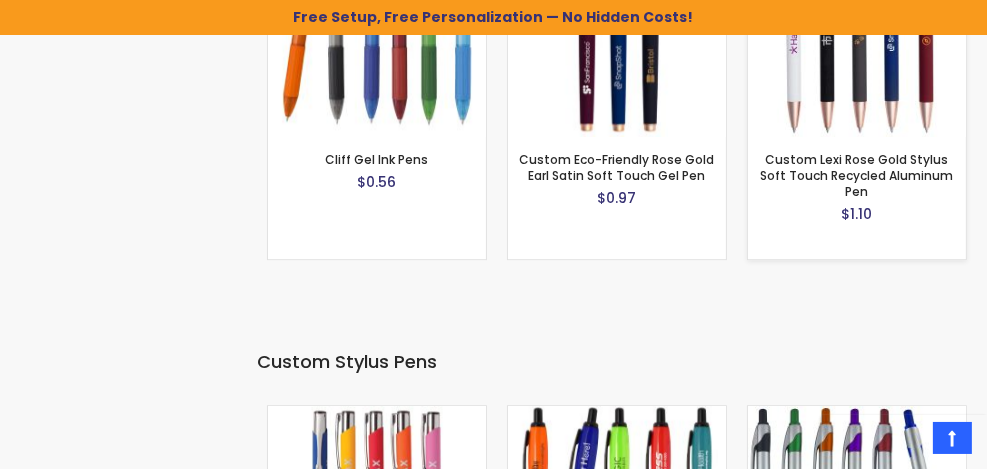 click at bounding box center [857, 28] 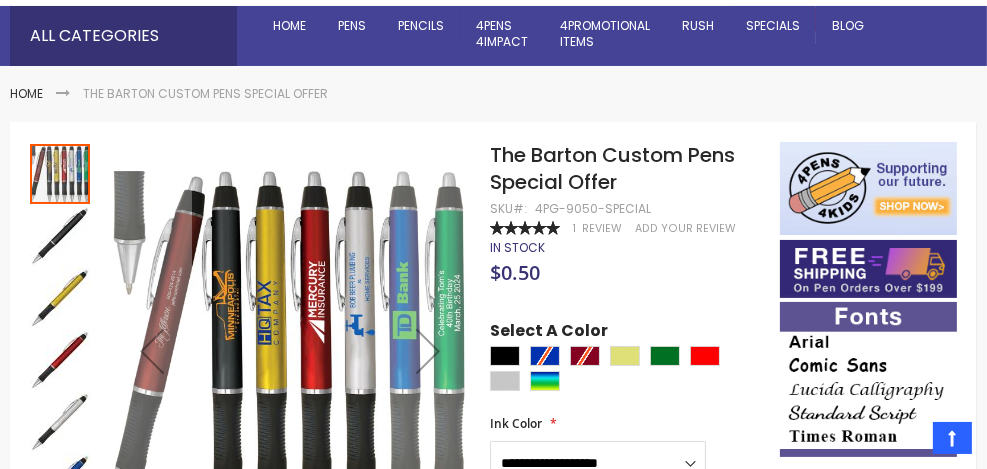 scroll, scrollTop: 200, scrollLeft: 0, axis: vertical 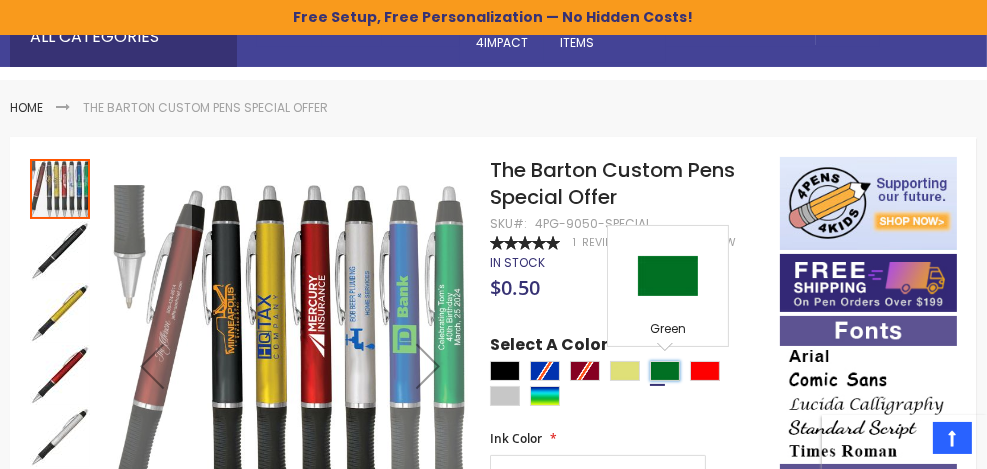 click at bounding box center [665, 371] 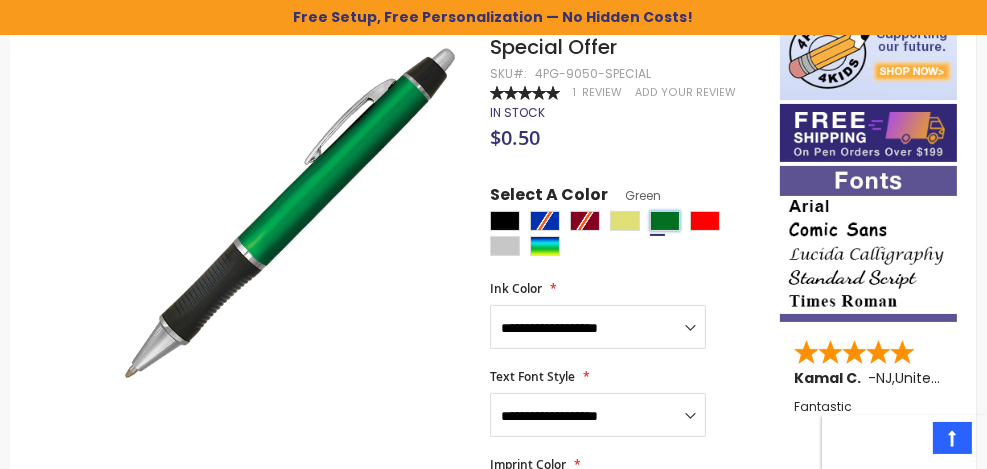 scroll, scrollTop: 400, scrollLeft: 0, axis: vertical 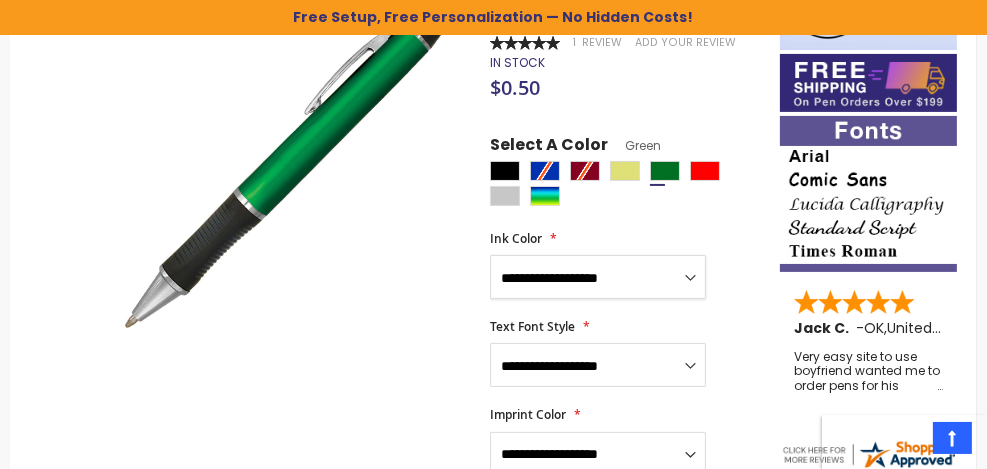 click on "**********" at bounding box center (598, 277) 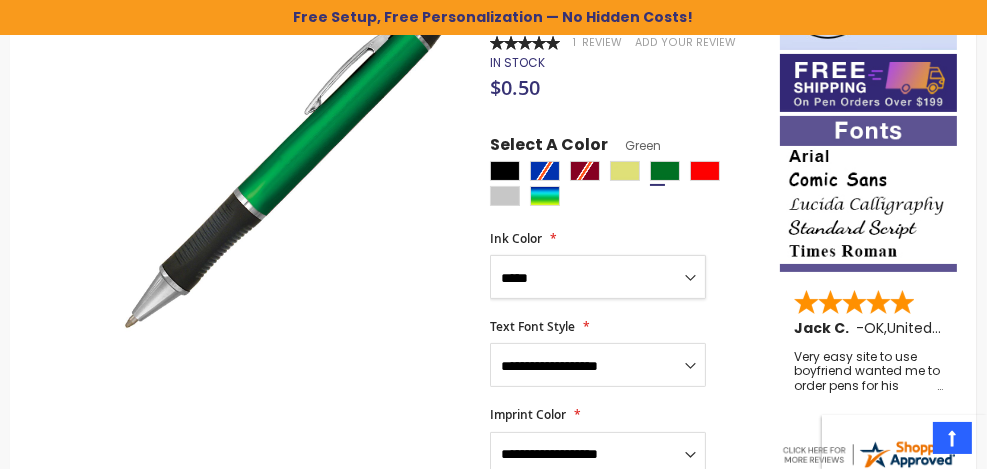 click on "**********" at bounding box center (598, 277) 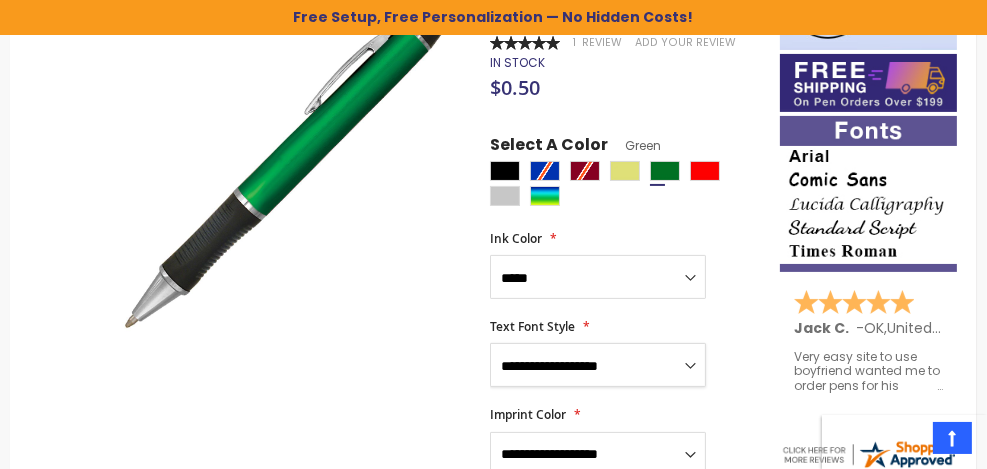 click on "**********" at bounding box center [598, 365] 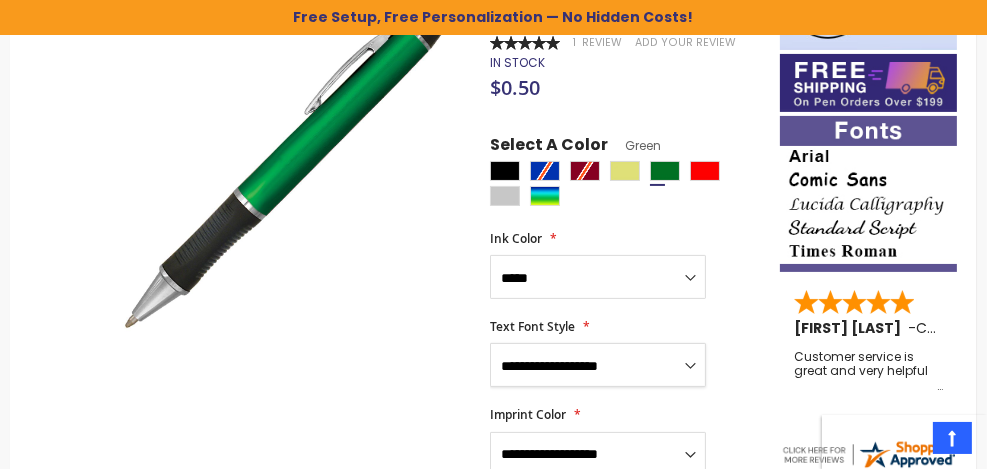 select on "****" 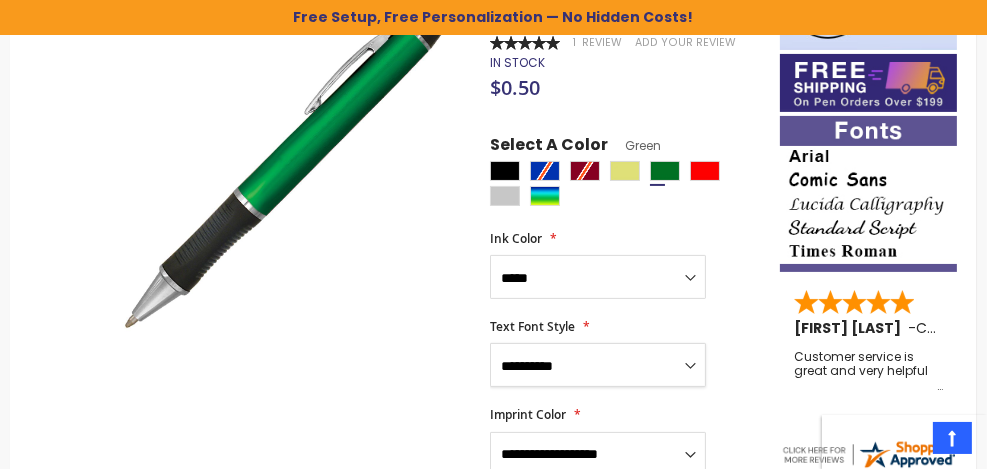 click on "**********" at bounding box center (598, 365) 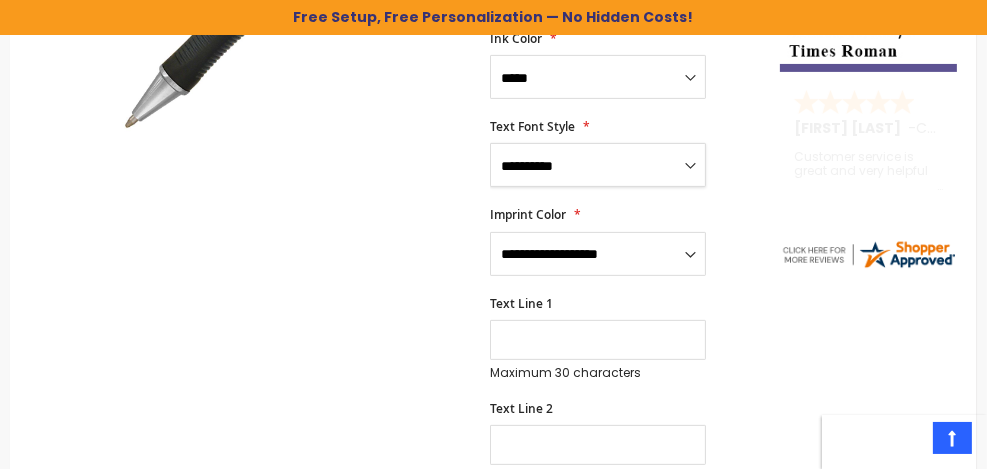 scroll, scrollTop: 600, scrollLeft: 0, axis: vertical 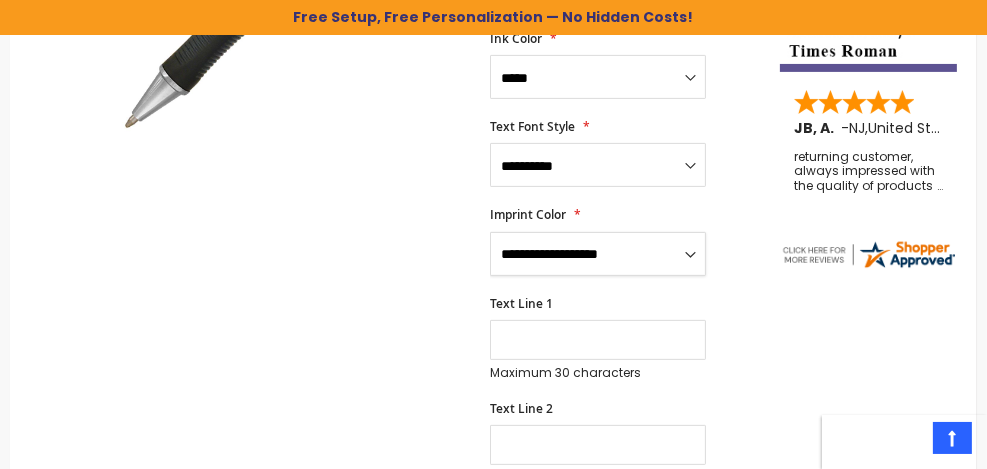 click on "**********" at bounding box center (598, 254) 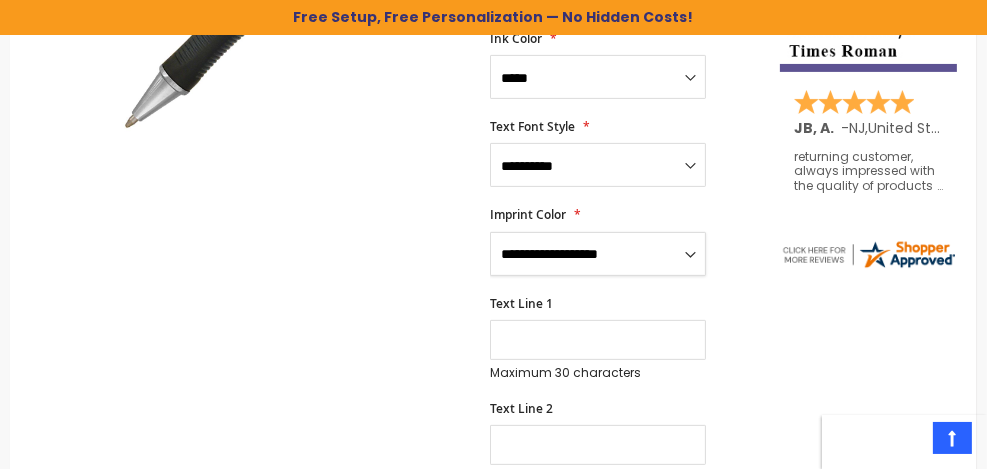 select on "****" 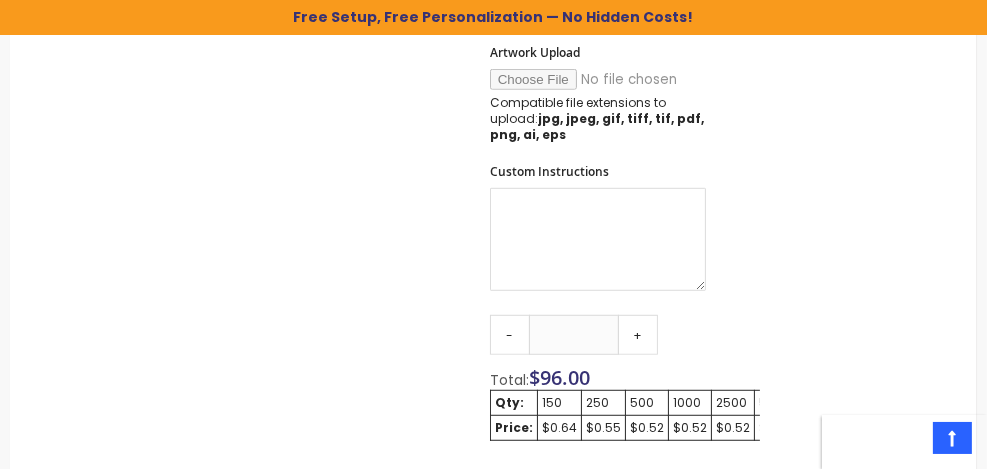 scroll, scrollTop: 1200, scrollLeft: 0, axis: vertical 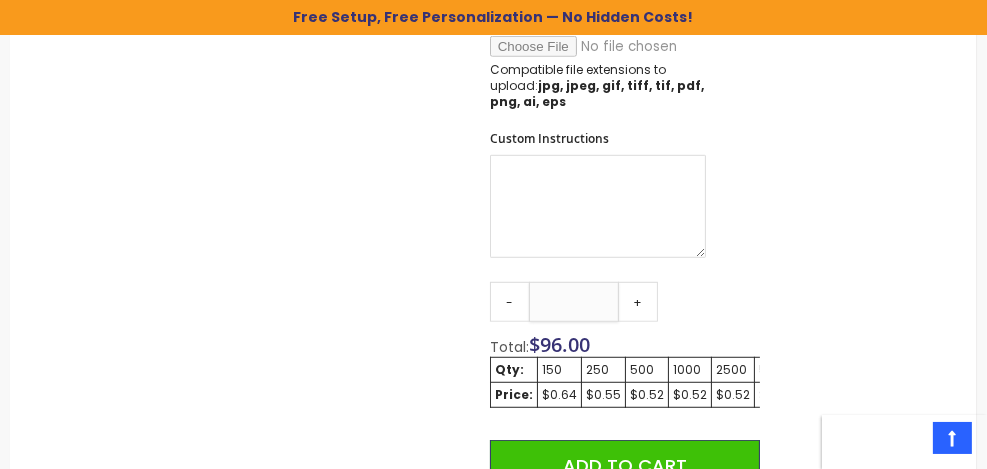 click on "***" at bounding box center [574, 302] 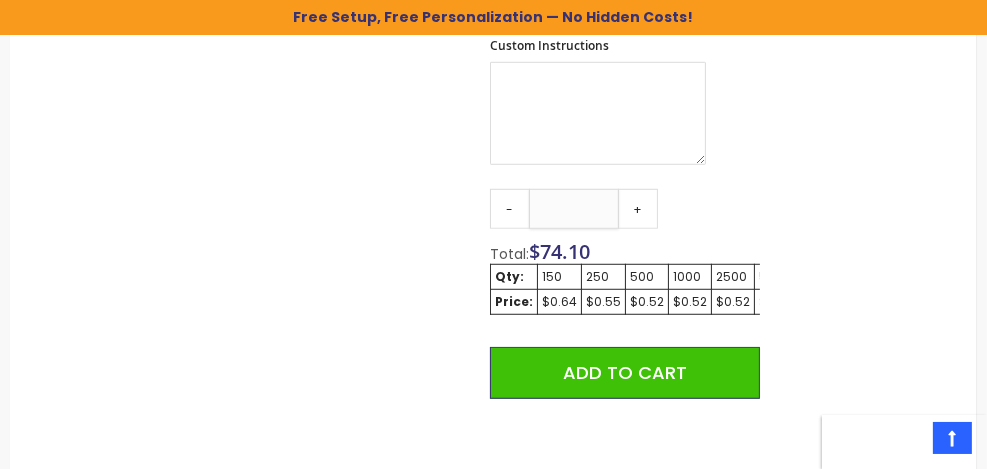 scroll, scrollTop: 1300, scrollLeft: 0, axis: vertical 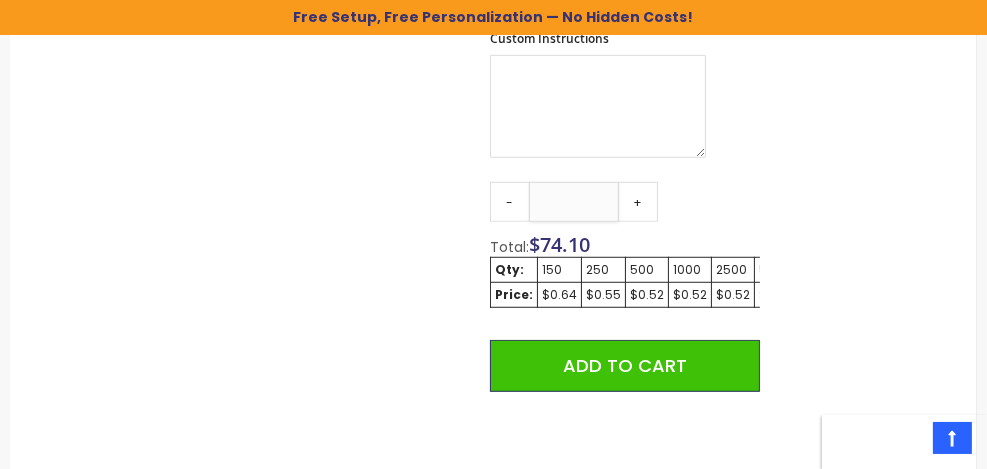 drag, startPoint x: 590, startPoint y: 196, endPoint x: 560, endPoint y: 194, distance: 30.066593 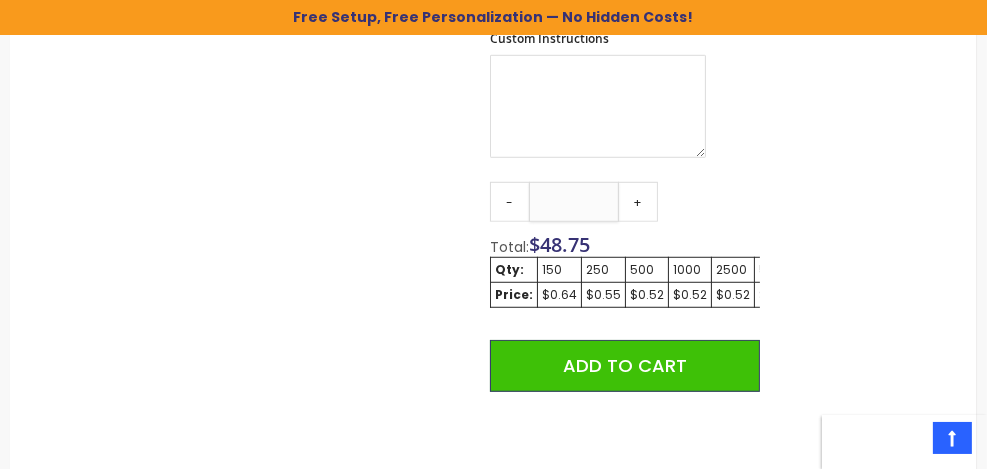 type on "**" 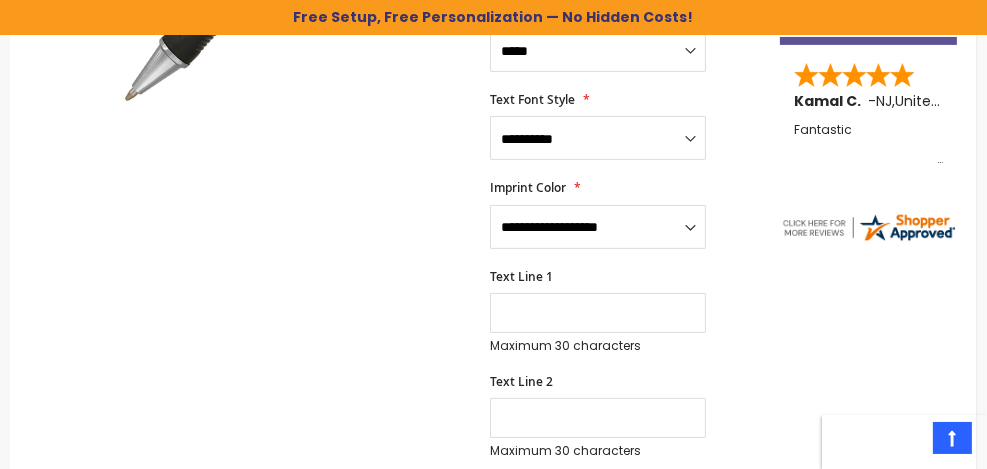 scroll, scrollTop: 514, scrollLeft: 0, axis: vertical 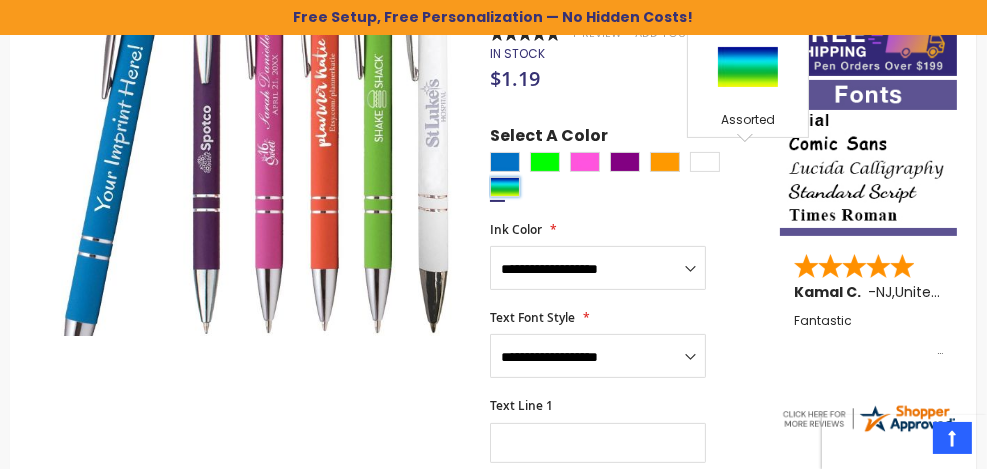 click at bounding box center (505, 187) 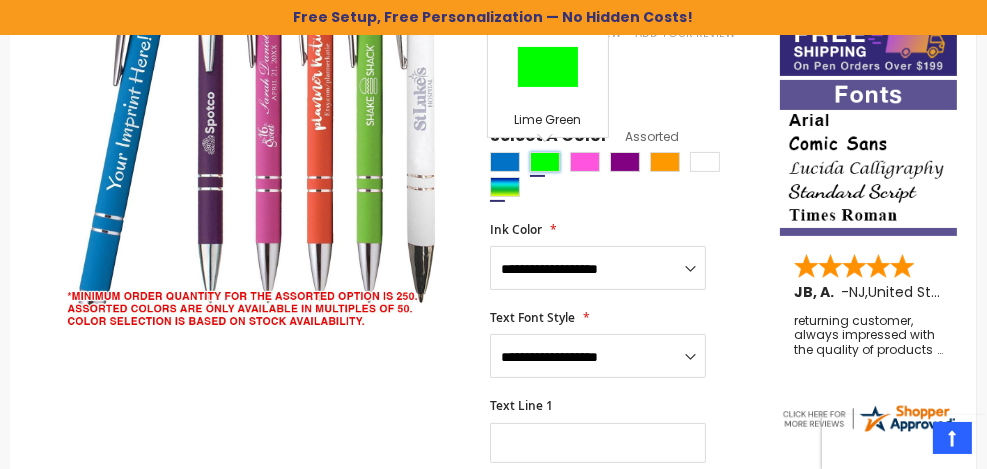 click at bounding box center (545, 162) 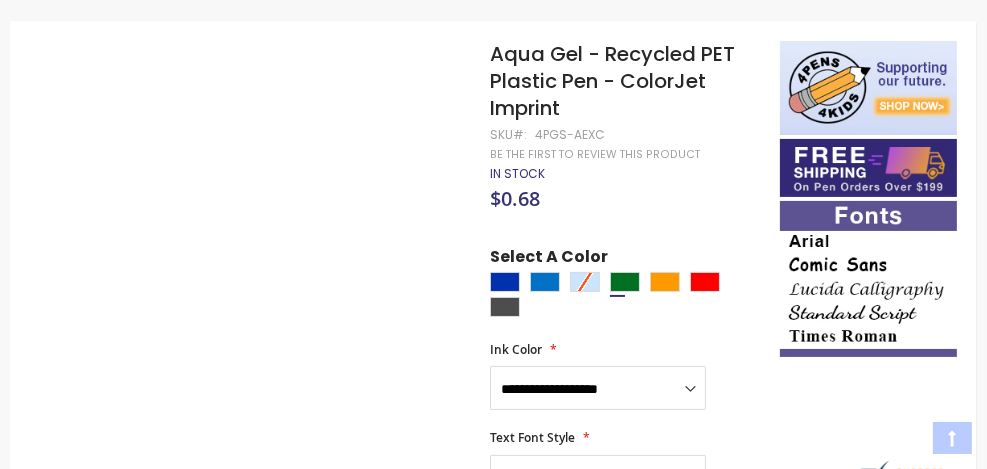 scroll, scrollTop: 300, scrollLeft: 0, axis: vertical 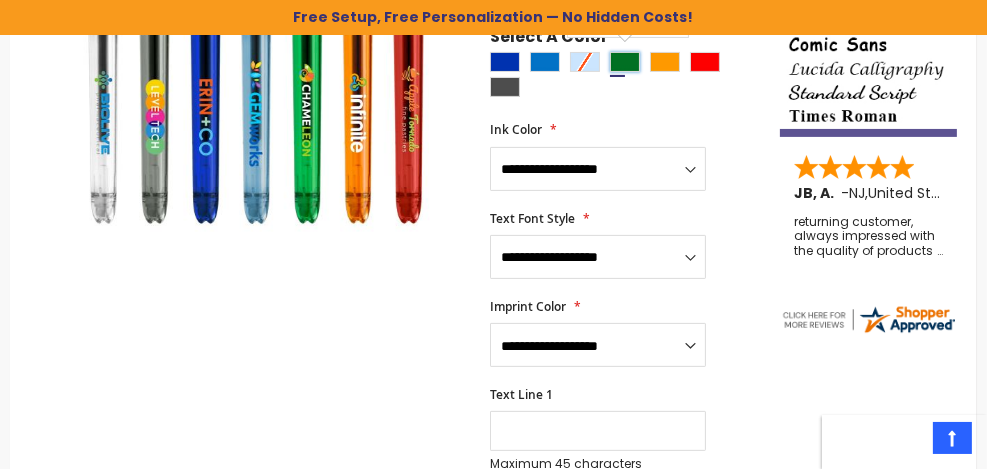 click at bounding box center (625, 62) 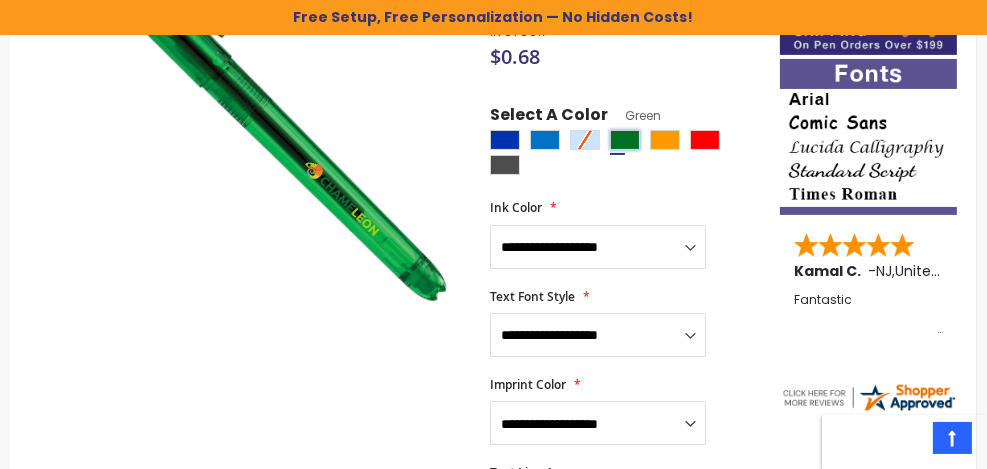 scroll, scrollTop: 435, scrollLeft: 0, axis: vertical 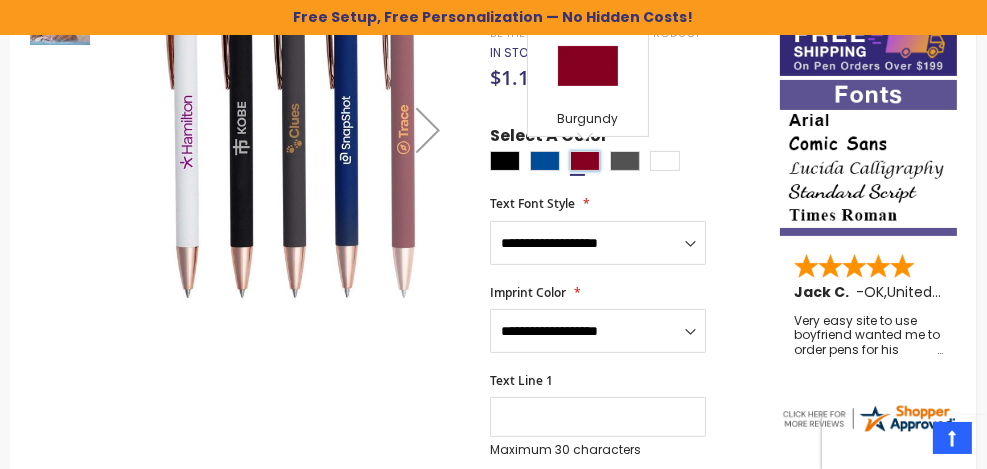 click at bounding box center [585, 161] 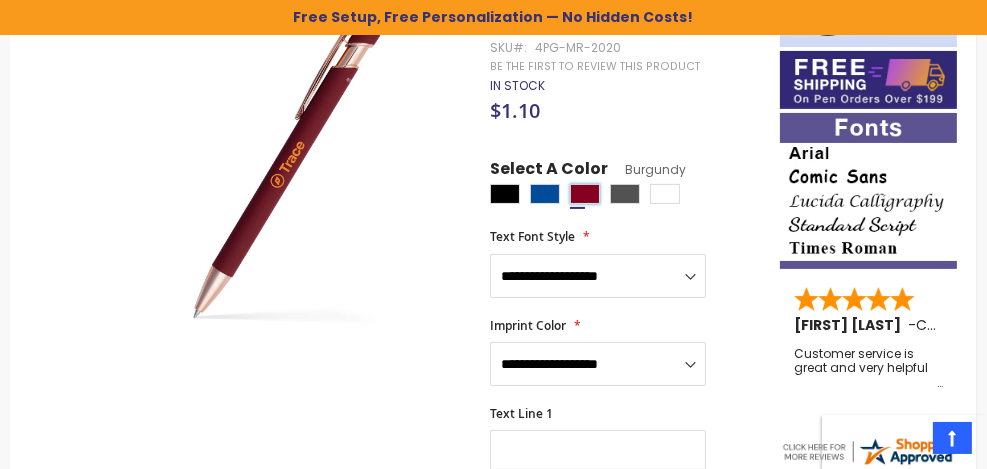 scroll, scrollTop: 436, scrollLeft: 0, axis: vertical 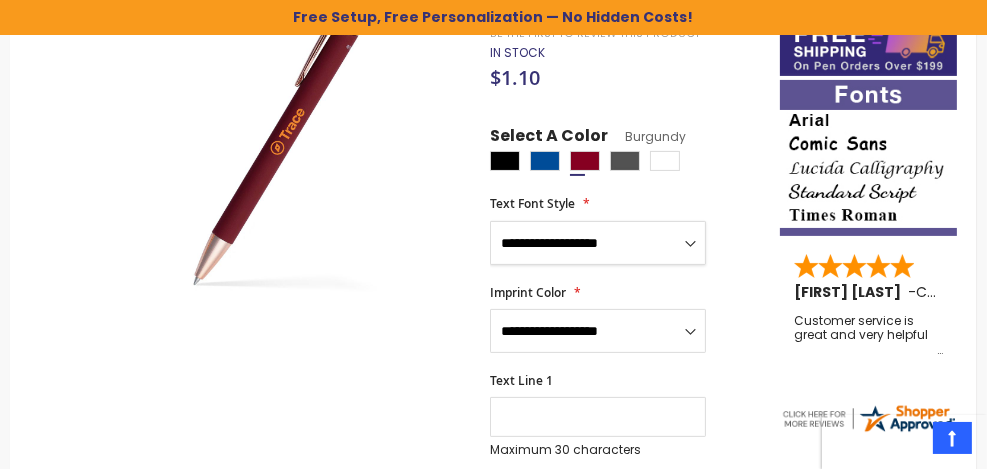 click on "**********" at bounding box center [598, 243] 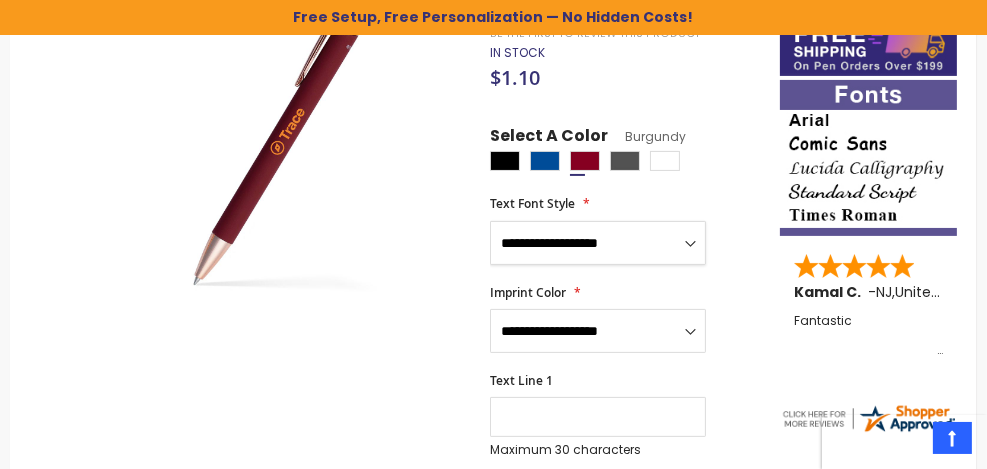 select on "*****" 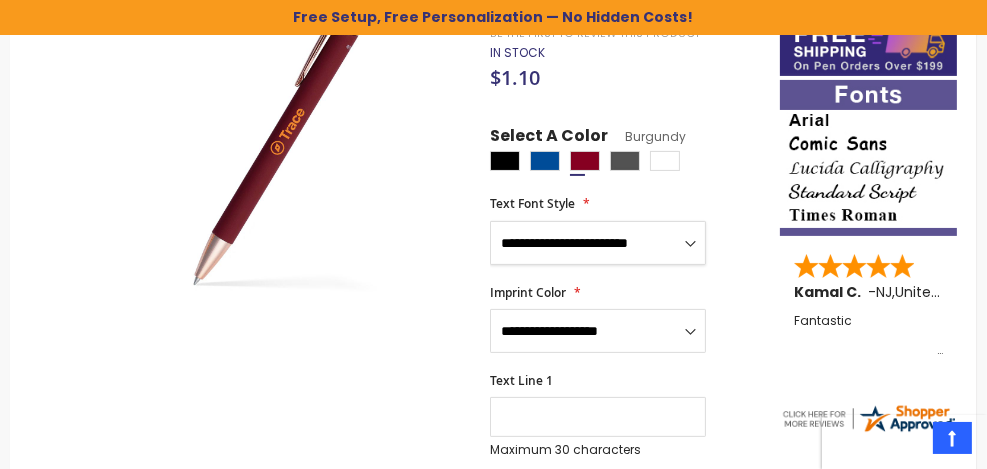 click on "**********" at bounding box center [598, 243] 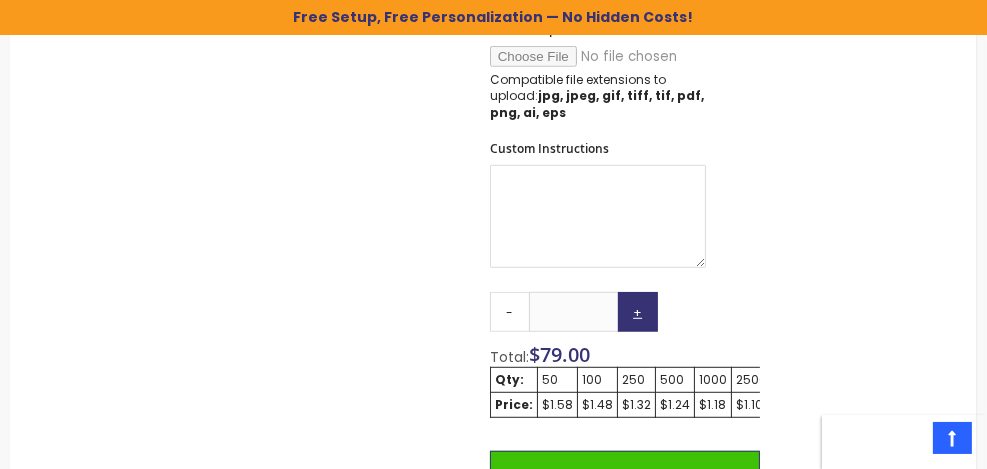 scroll, scrollTop: 1136, scrollLeft: 0, axis: vertical 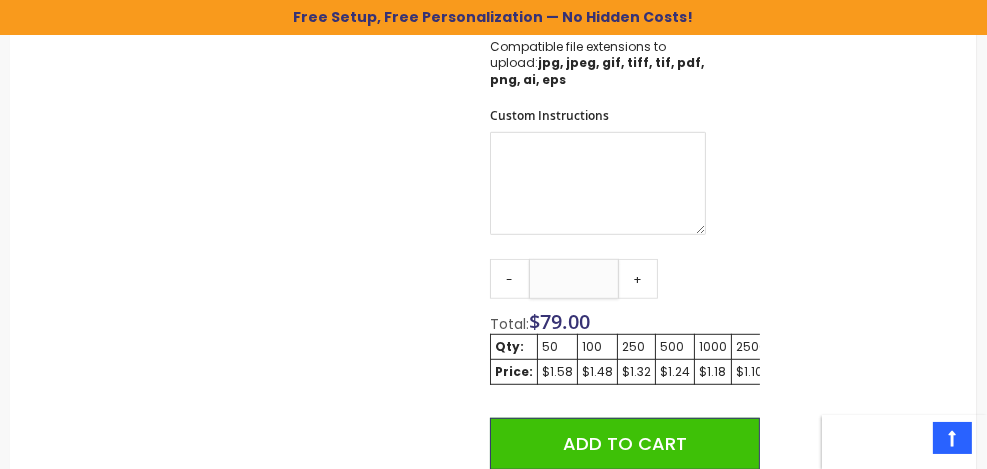 drag, startPoint x: 585, startPoint y: 277, endPoint x: 565, endPoint y: 277, distance: 20 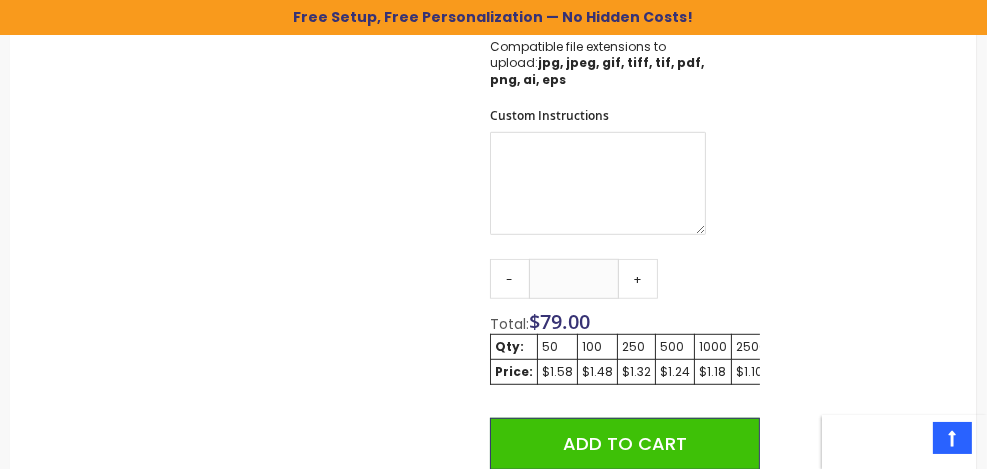click on "100" at bounding box center (597, 347) 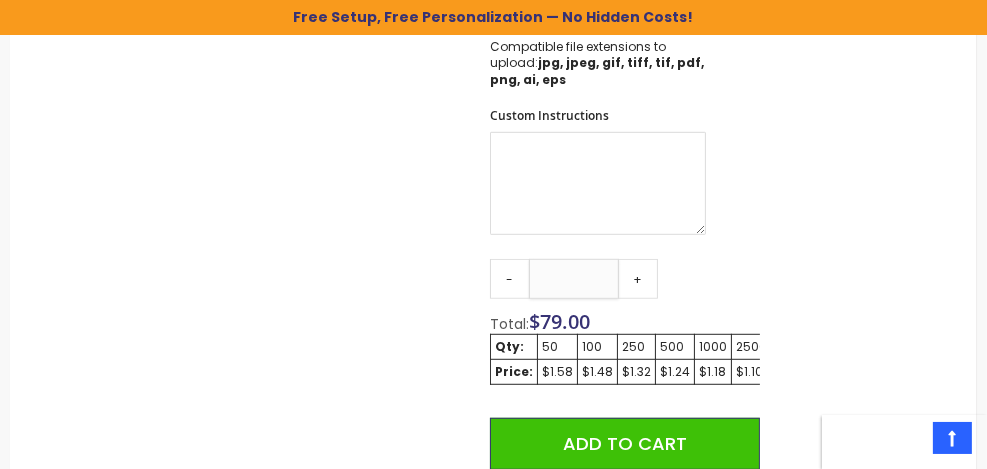 drag, startPoint x: 588, startPoint y: 269, endPoint x: 537, endPoint y: 276, distance: 51.47815 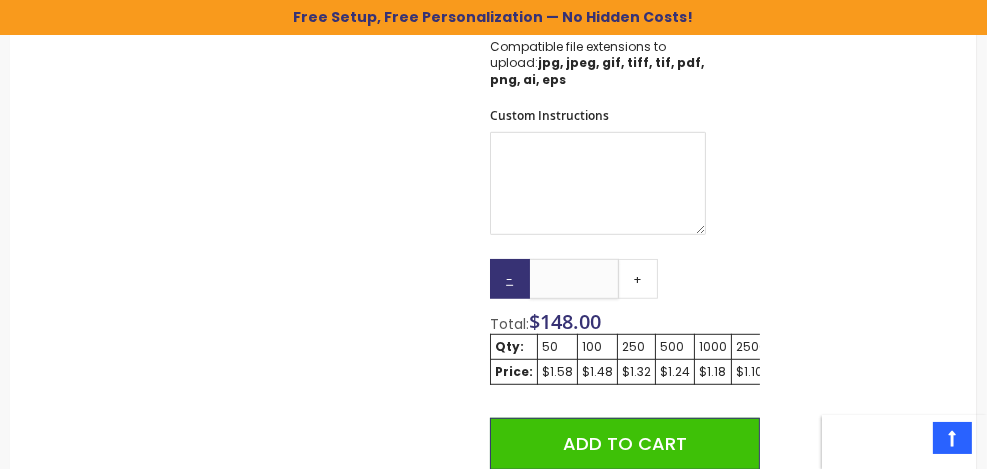 type on "***" 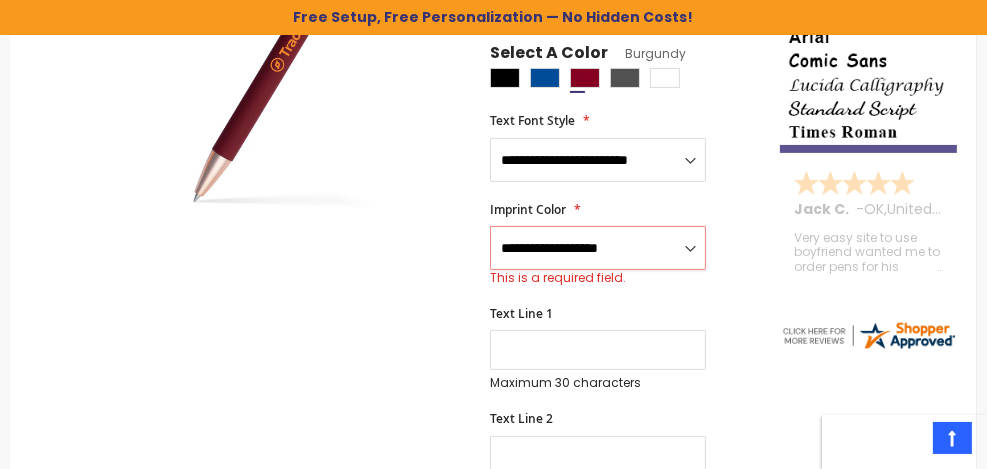scroll, scrollTop: 510, scrollLeft: 0, axis: vertical 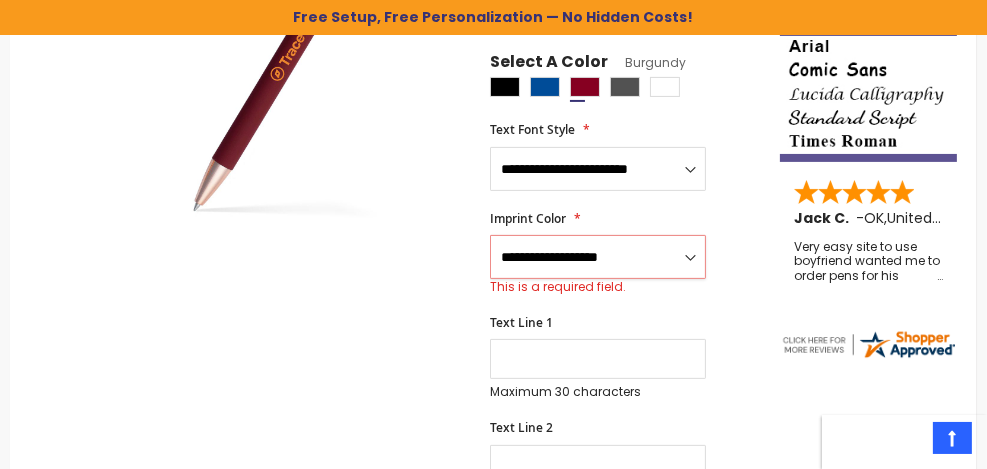 click on "**********" at bounding box center [598, 257] 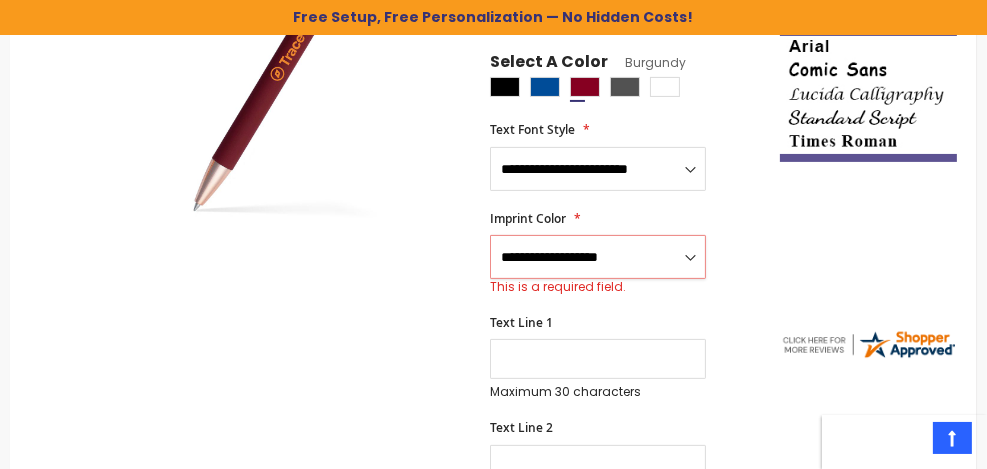 select on "*****" 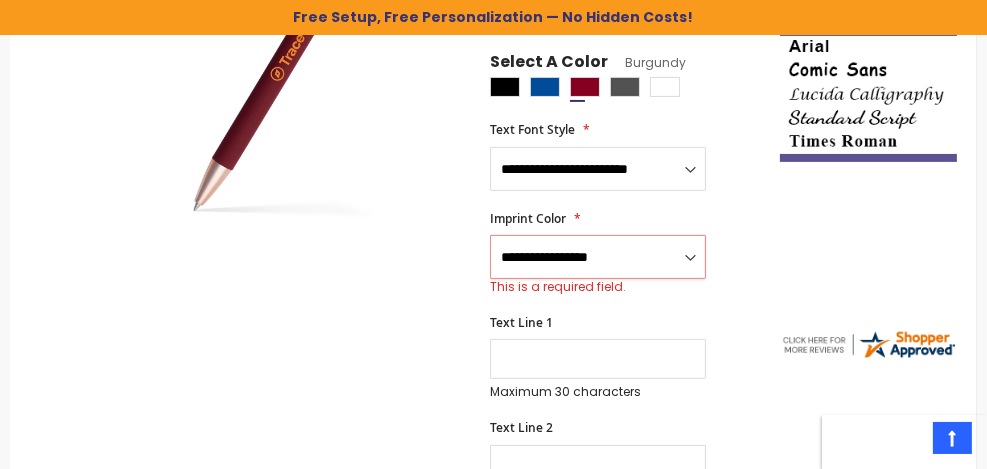 click on "**********" at bounding box center [598, 257] 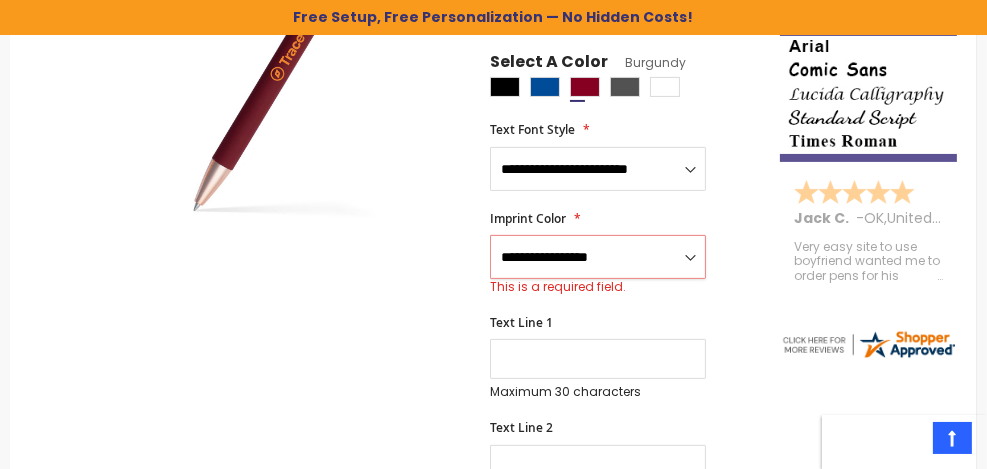 click on "**********" at bounding box center [598, 257] 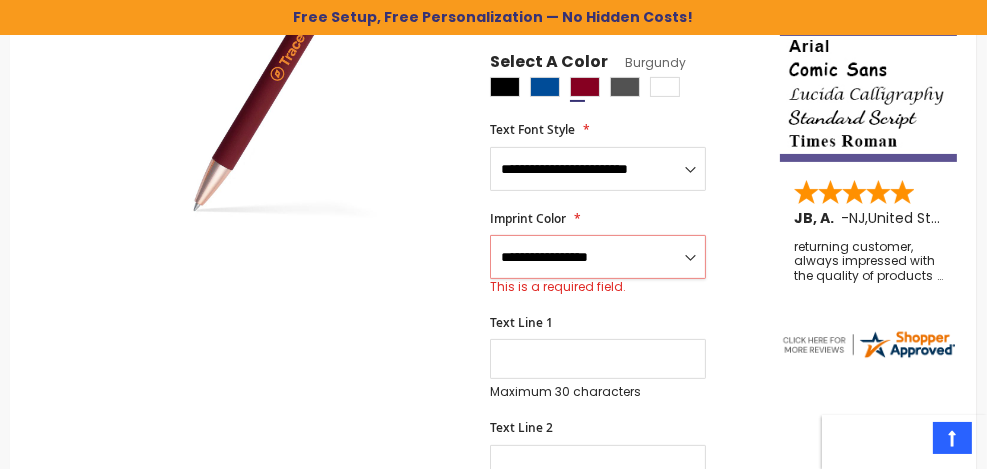 click on "**********" at bounding box center (598, 257) 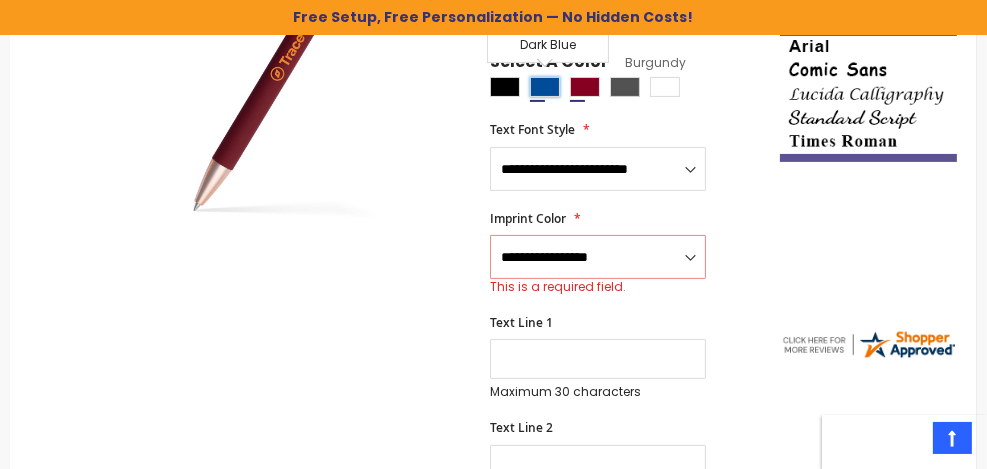 click at bounding box center (545, 87) 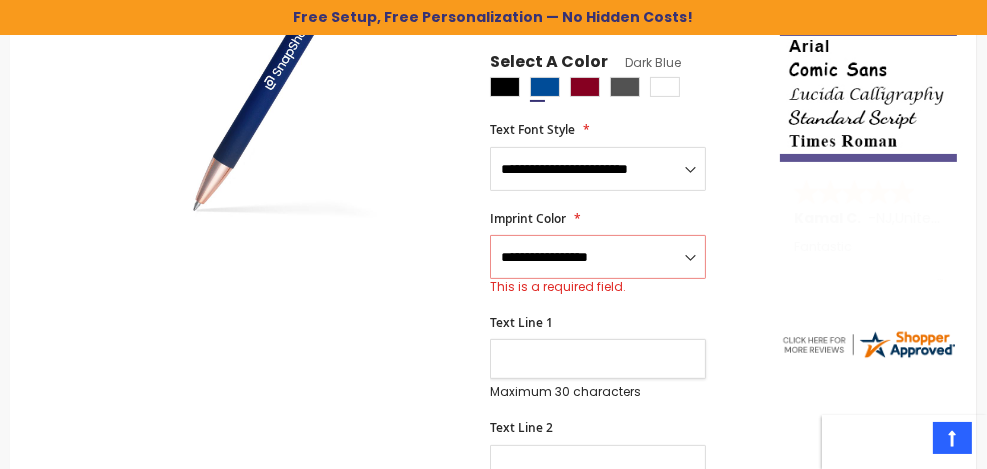 click on "Text Line 1" at bounding box center (598, 359) 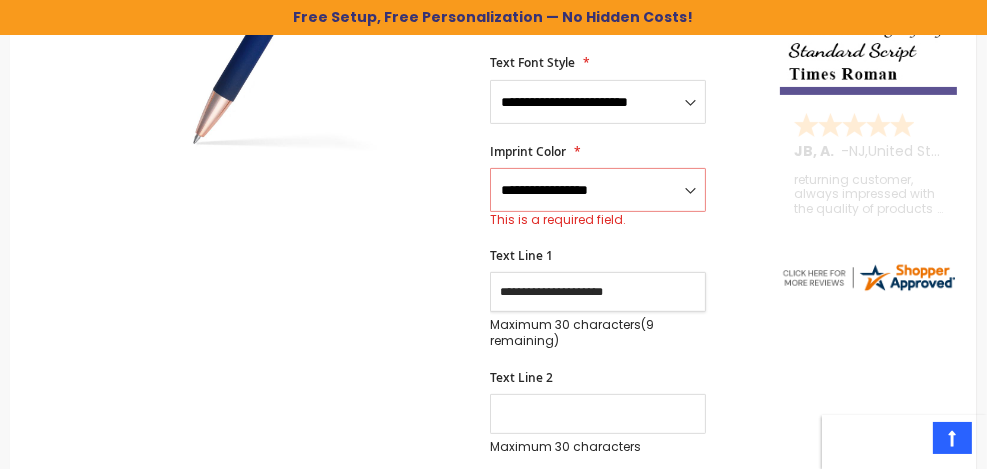 scroll, scrollTop: 610, scrollLeft: 0, axis: vertical 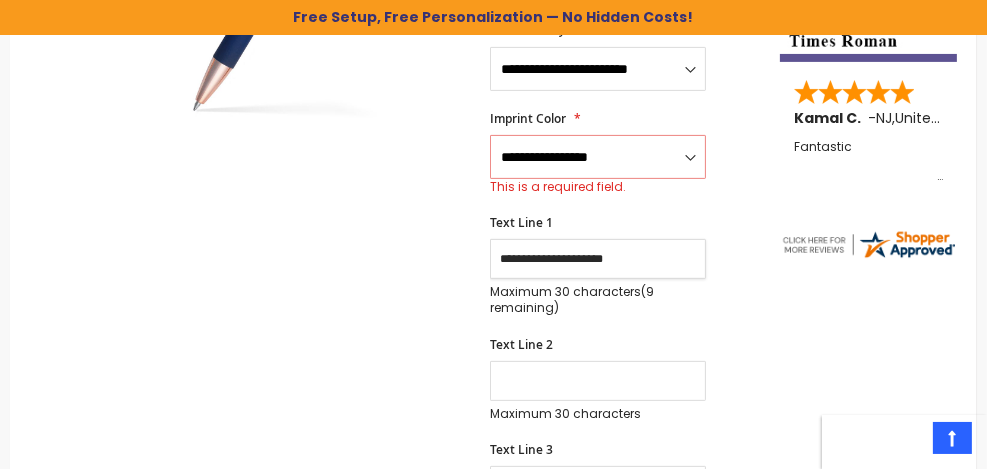 type on "**********" 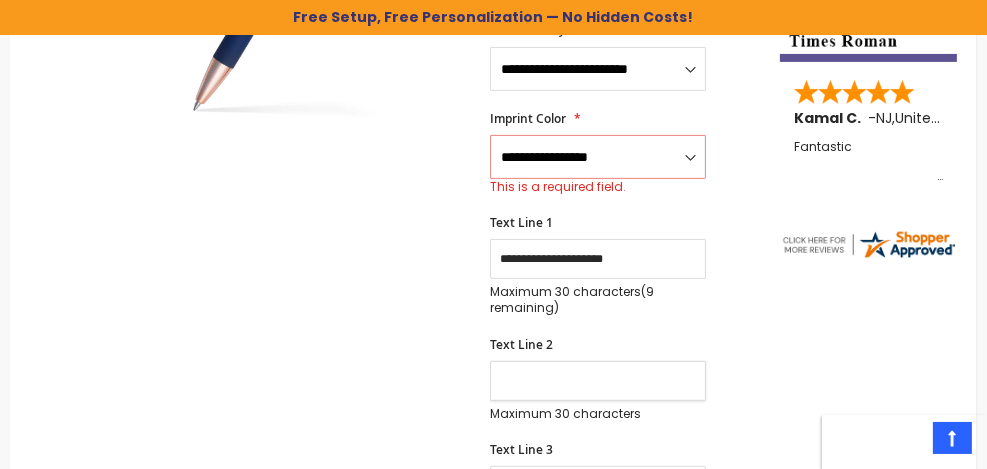 click on "Text Line 2" at bounding box center (598, 381) 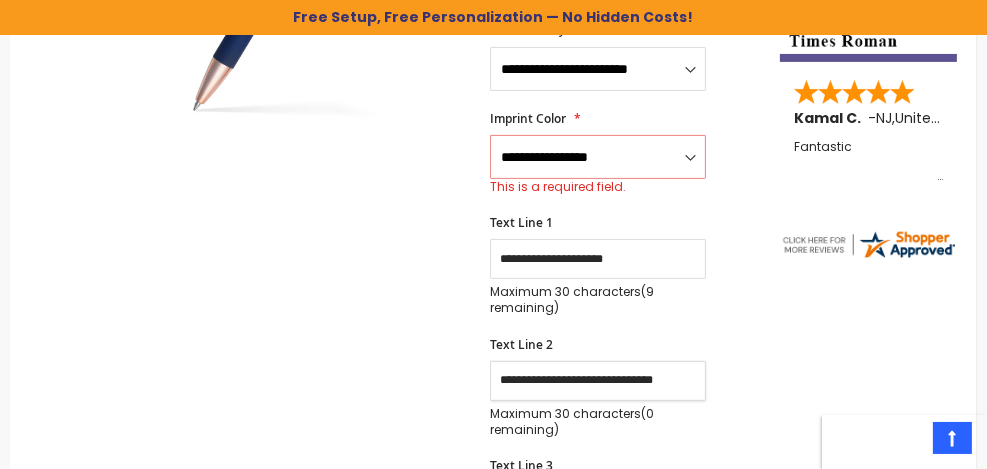 scroll, scrollTop: 0, scrollLeft: 3, axis: horizontal 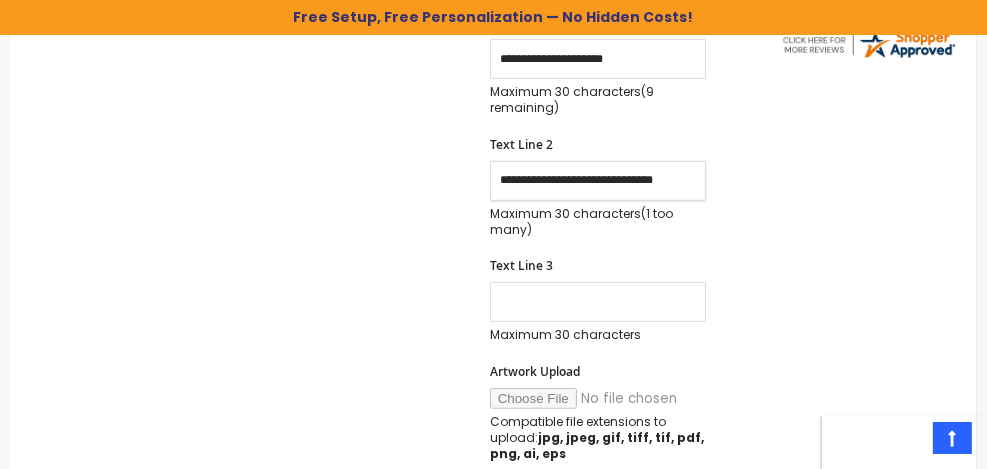 click on "**********" at bounding box center [598, 181] 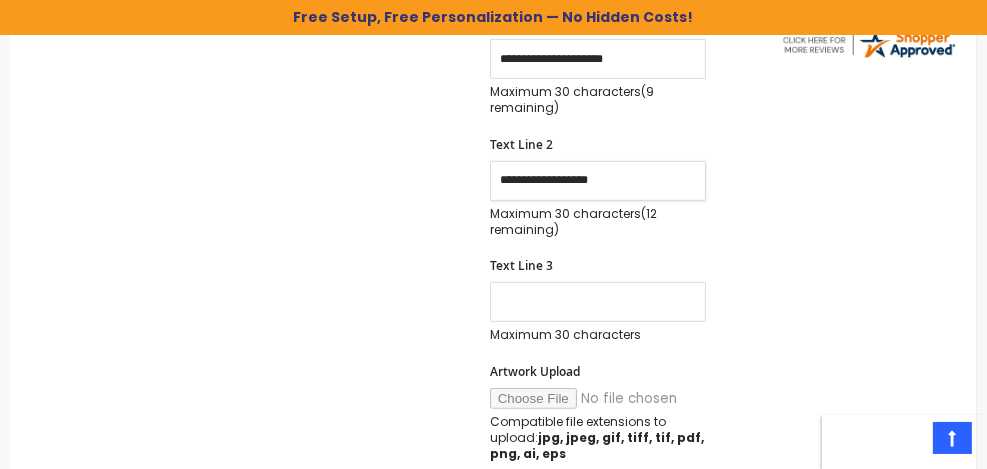 scroll, scrollTop: 0, scrollLeft: 0, axis: both 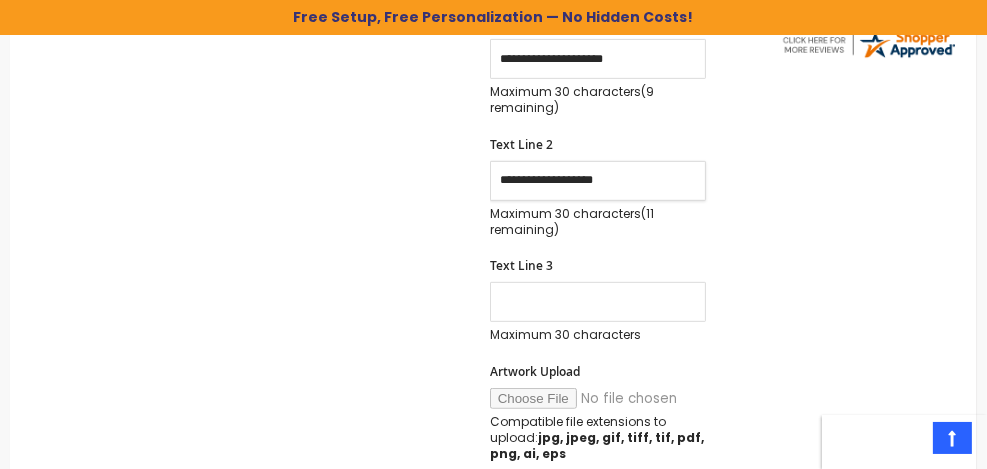 type on "**********" 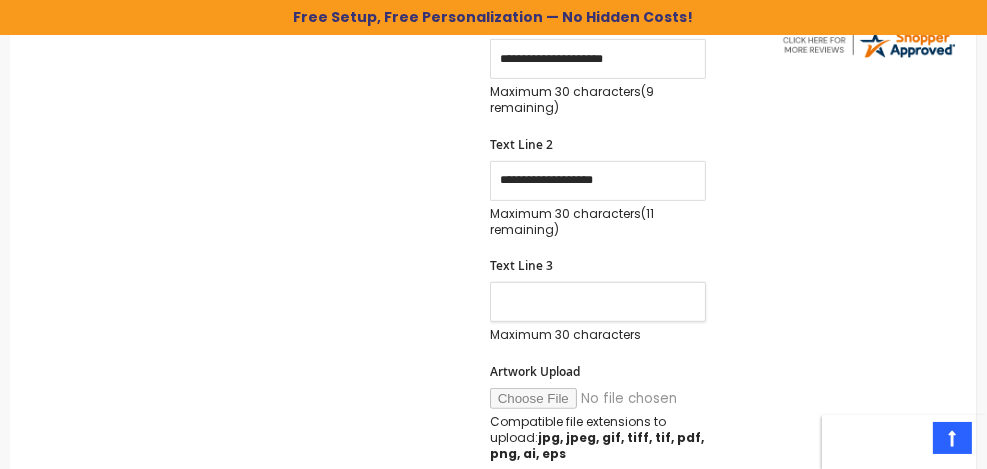 click on "Text Line 3" at bounding box center [598, 302] 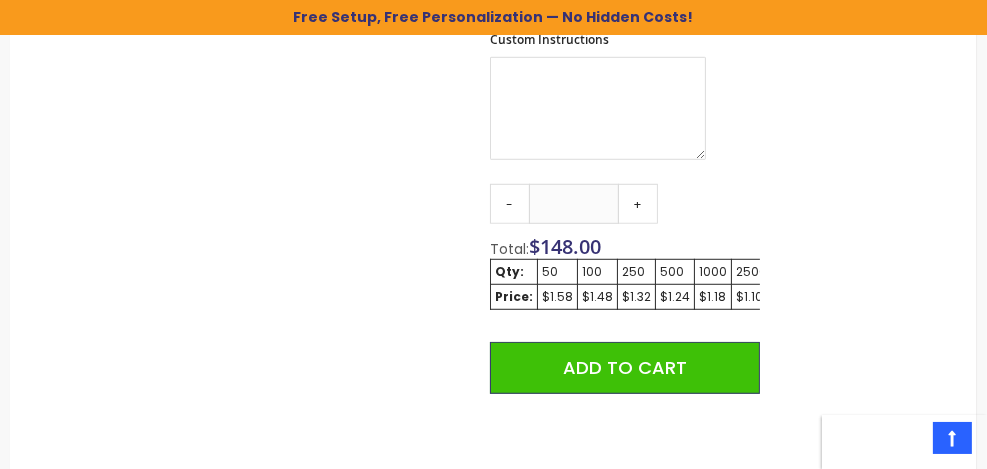 scroll, scrollTop: 1310, scrollLeft: 0, axis: vertical 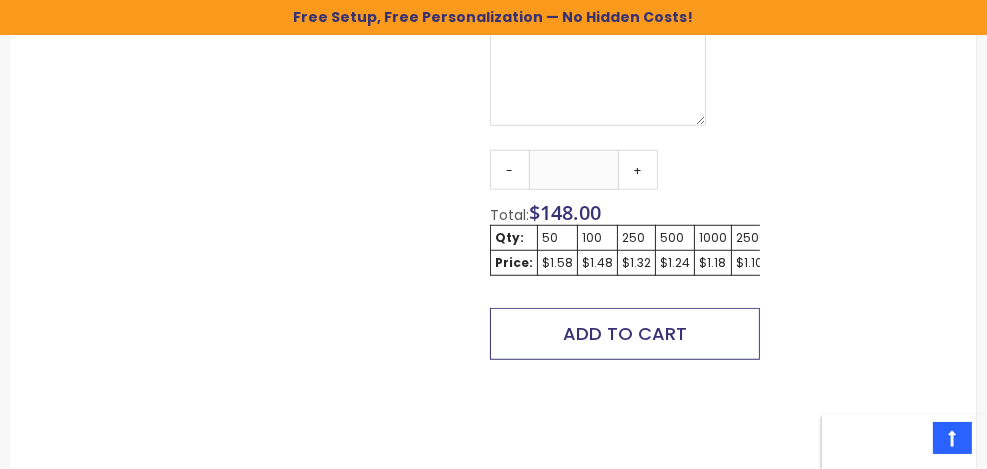 type on "**********" 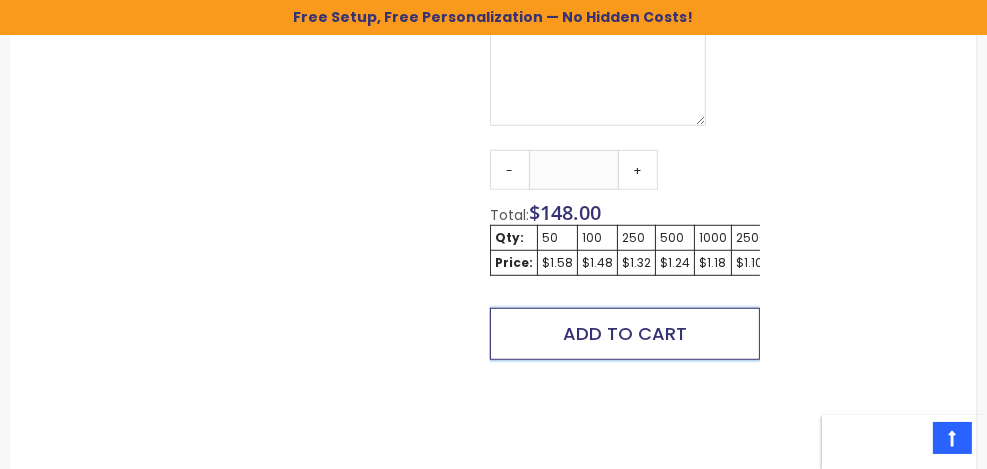 click on "Add to Cart" at bounding box center [625, 333] 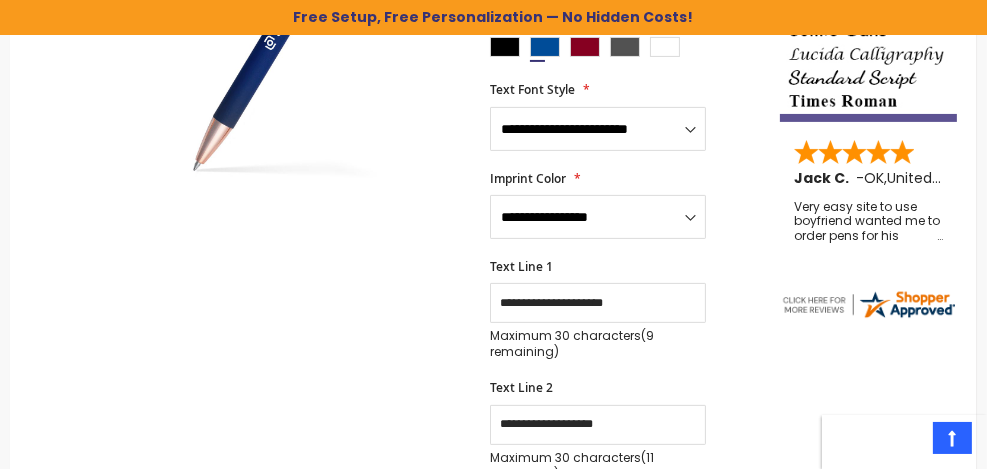 scroll, scrollTop: 540, scrollLeft: 0, axis: vertical 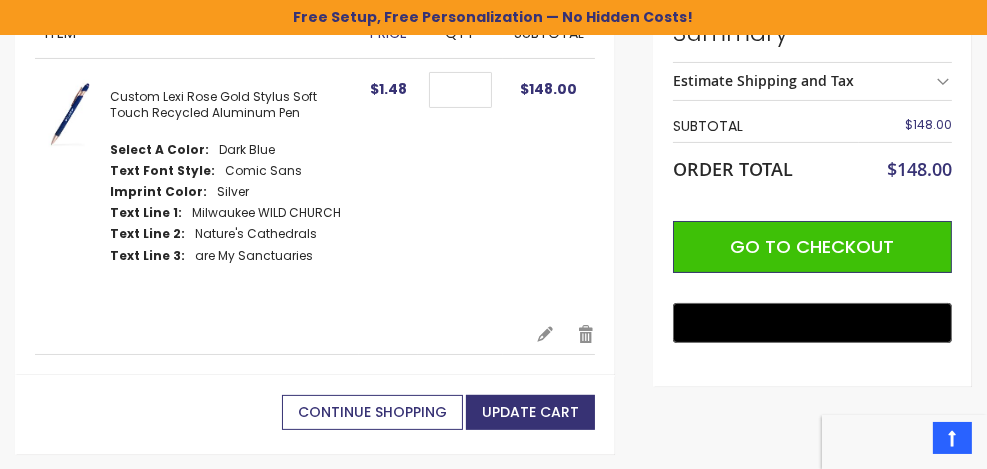 click on "Continue Shopping" at bounding box center (372, 412) 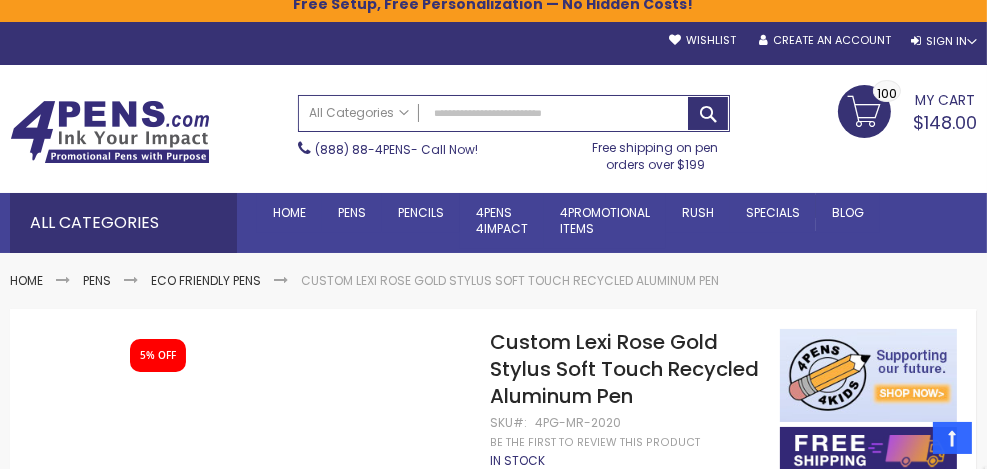 scroll, scrollTop: 200, scrollLeft: 0, axis: vertical 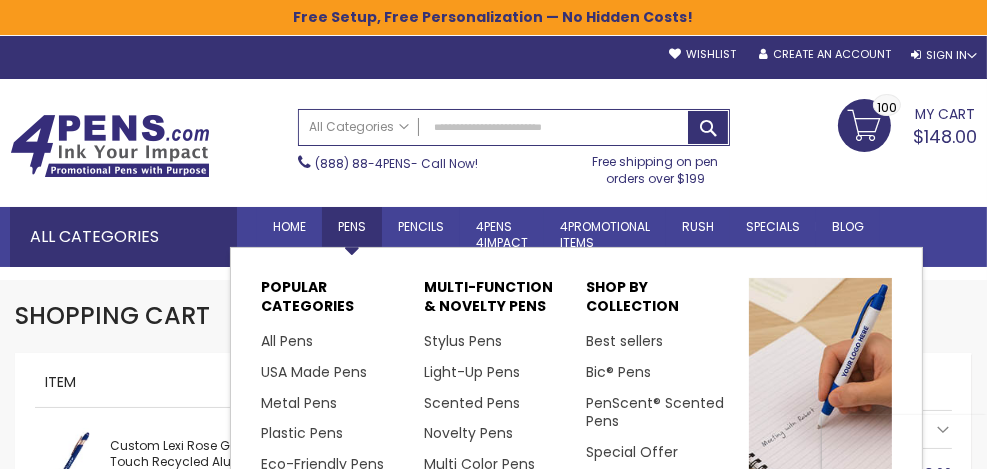 click on "Pens" at bounding box center [352, 226] 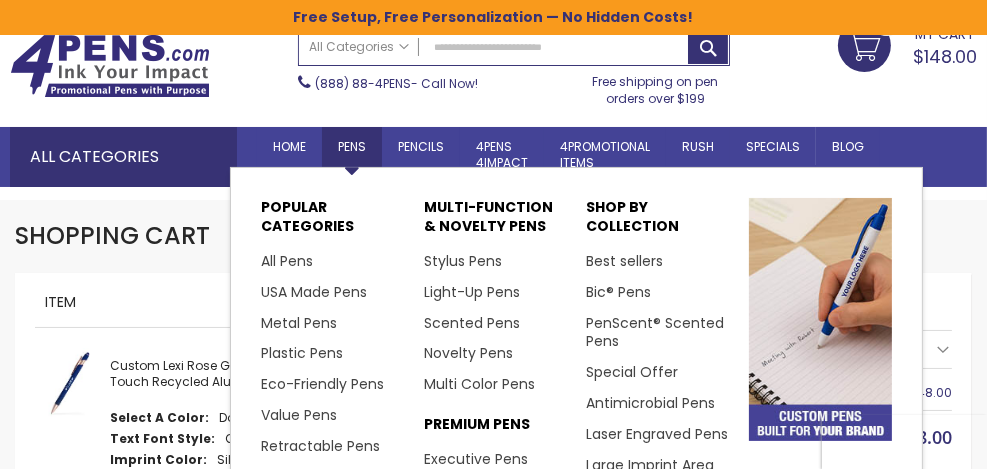 scroll, scrollTop: 100, scrollLeft: 0, axis: vertical 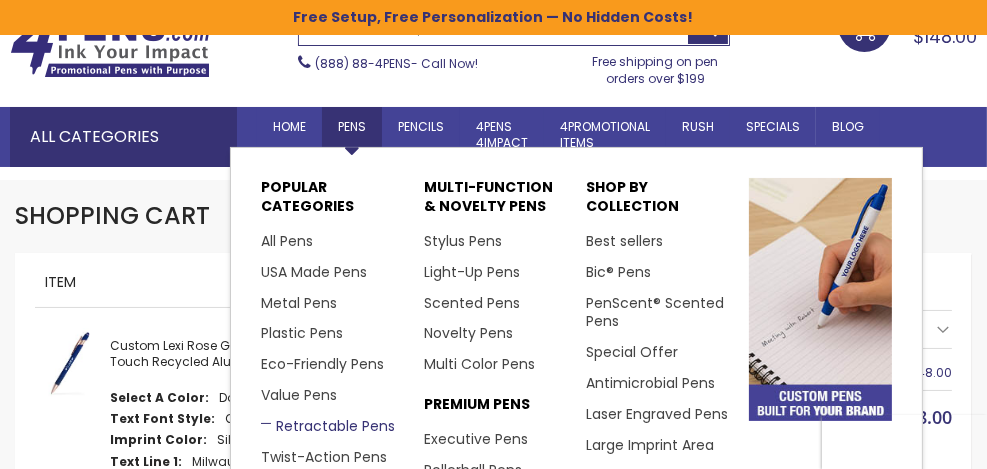 click on "Retractable Pens" at bounding box center [328, 426] 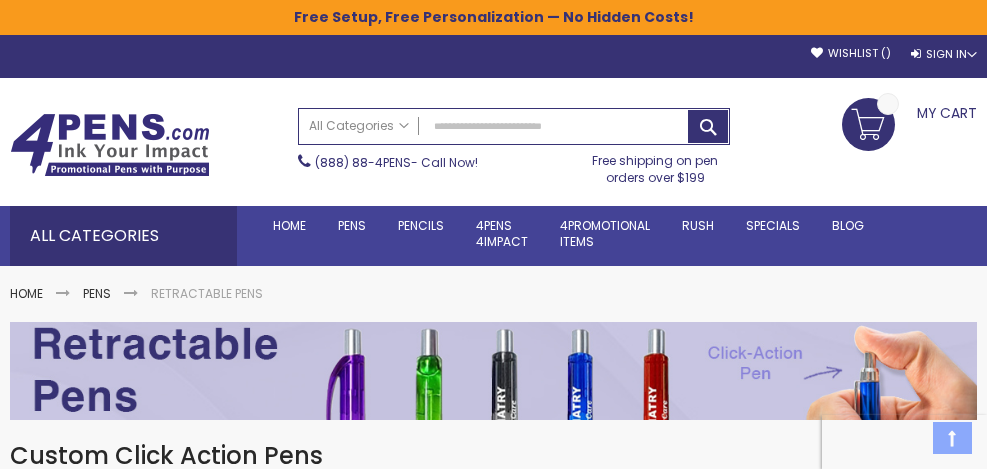 scroll, scrollTop: 500, scrollLeft: 0, axis: vertical 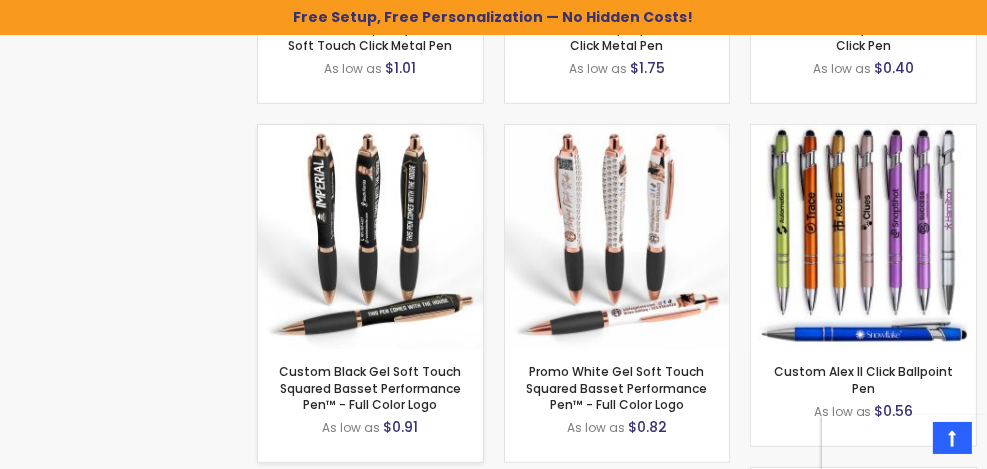 click at bounding box center [370, 237] 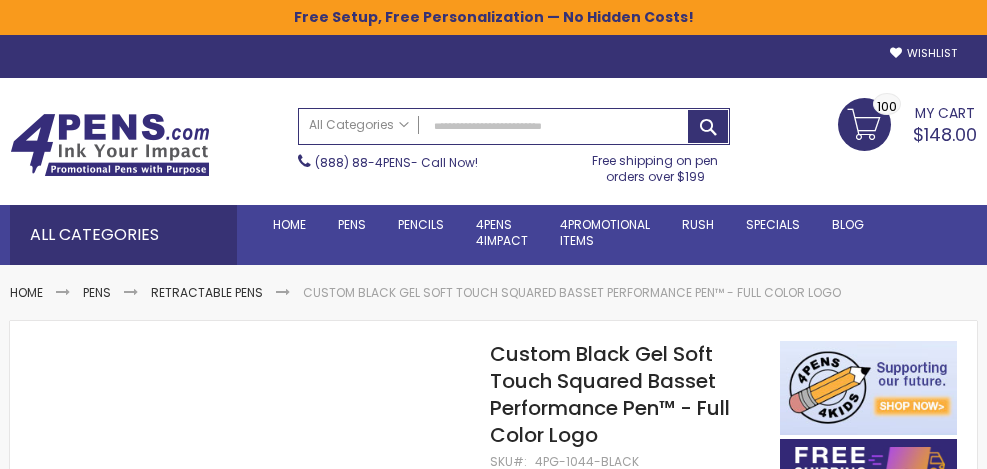 scroll, scrollTop: 0, scrollLeft: 0, axis: both 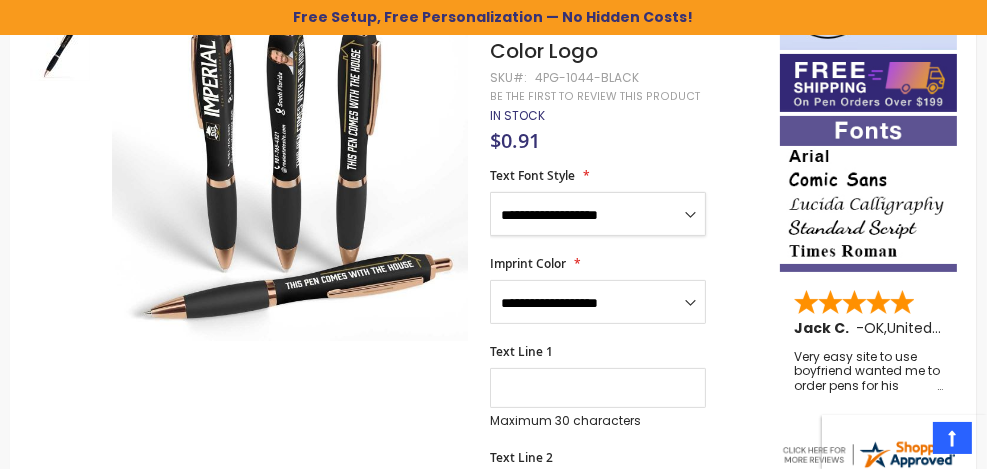 click on "**********" at bounding box center [598, 214] 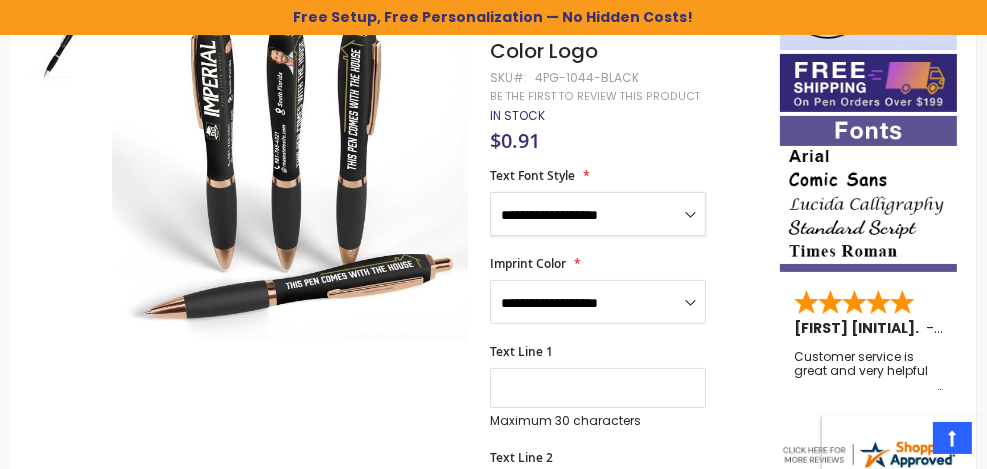 select on "*****" 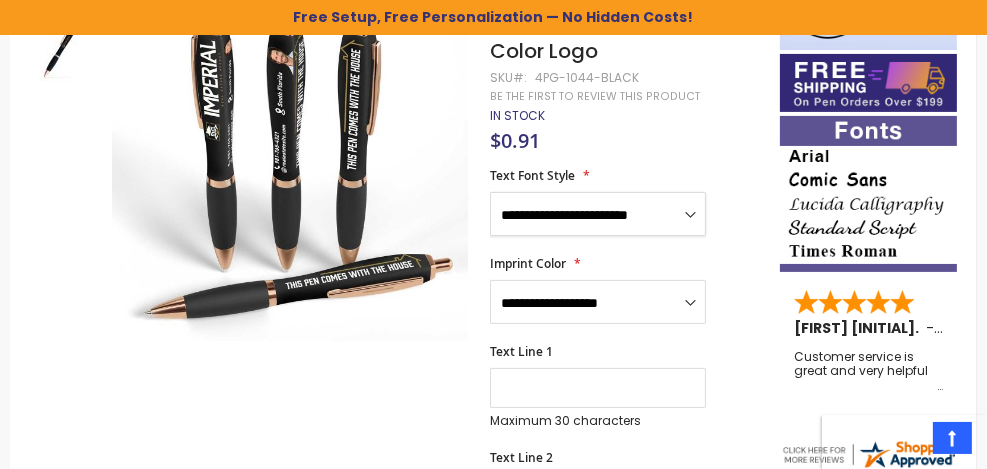 click on "**********" at bounding box center (598, 214) 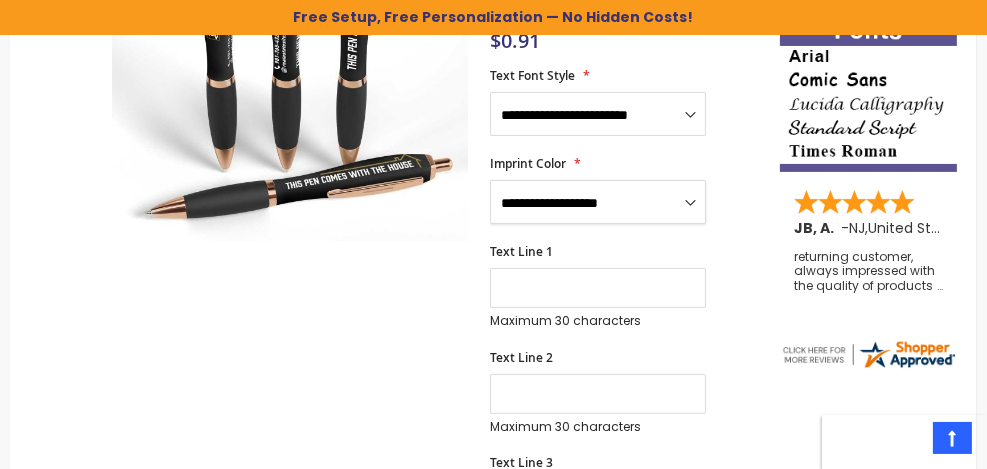 click on "**********" at bounding box center (598, 202) 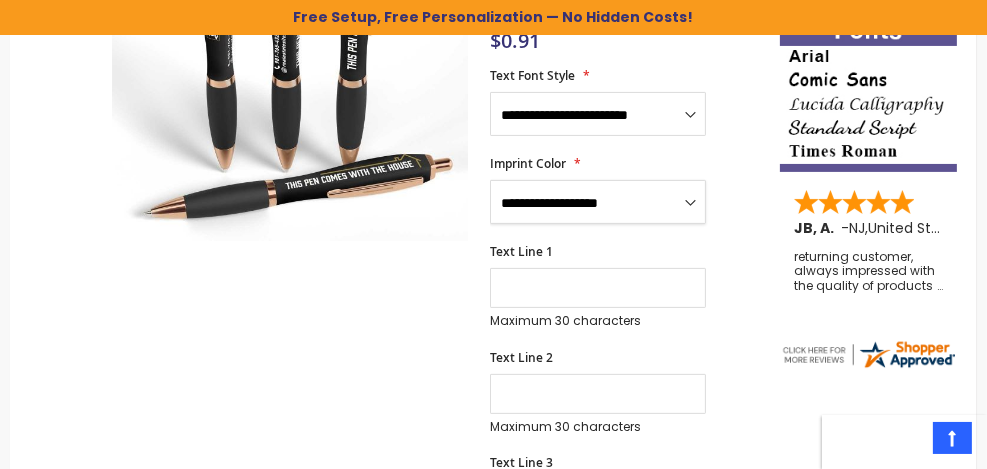 select on "*****" 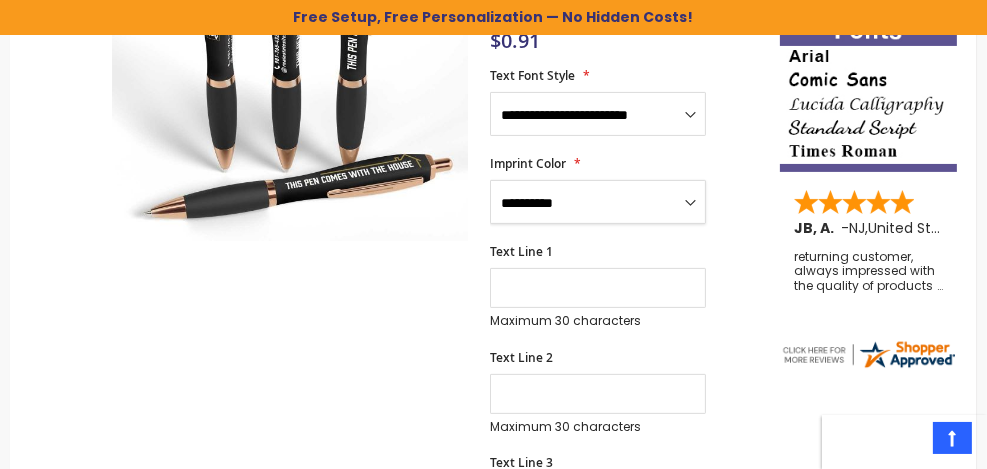 click on "**********" at bounding box center (598, 202) 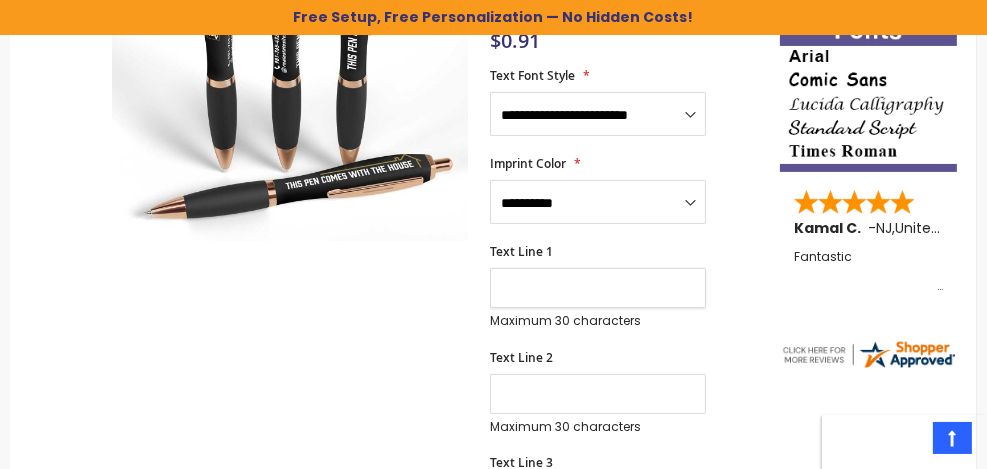 click on "Text Line 1" at bounding box center (598, 288) 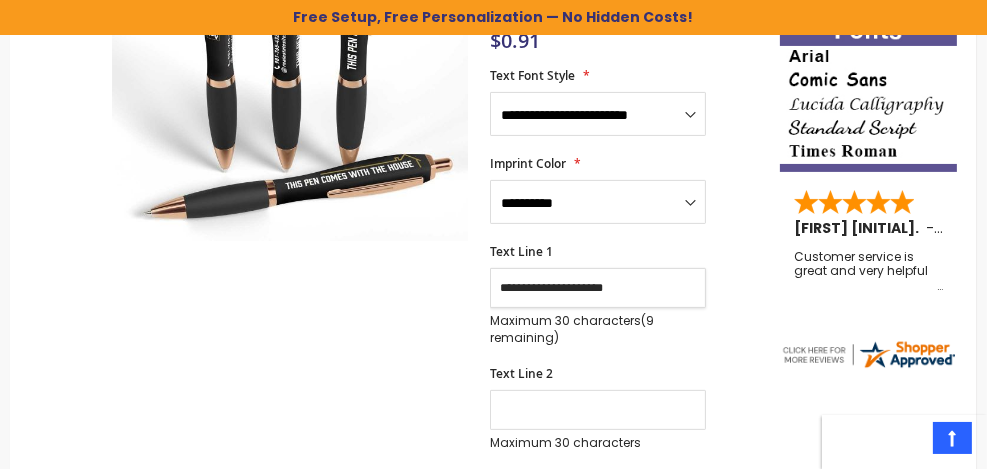 type on "**********" 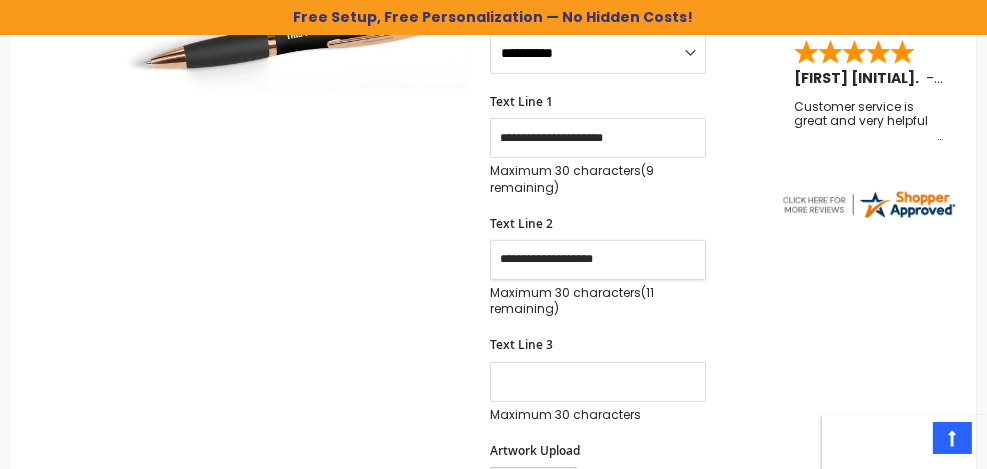 scroll, scrollTop: 700, scrollLeft: 0, axis: vertical 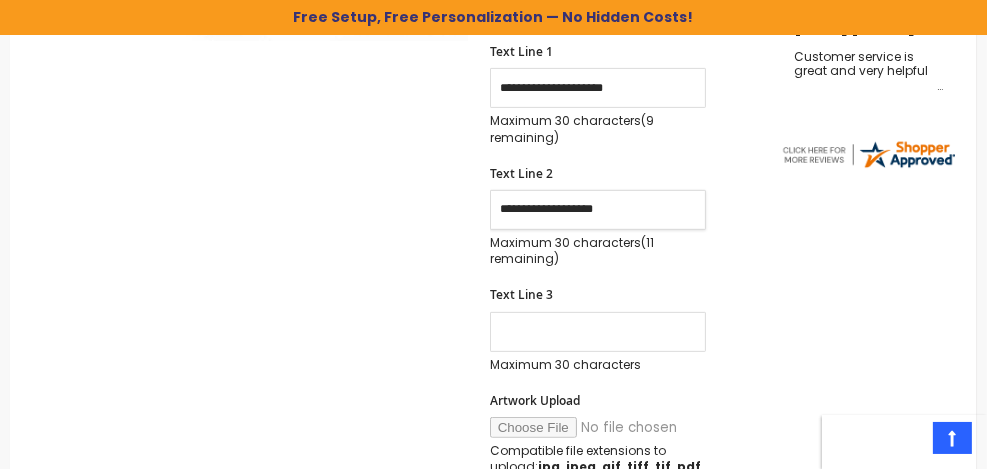 type on "**********" 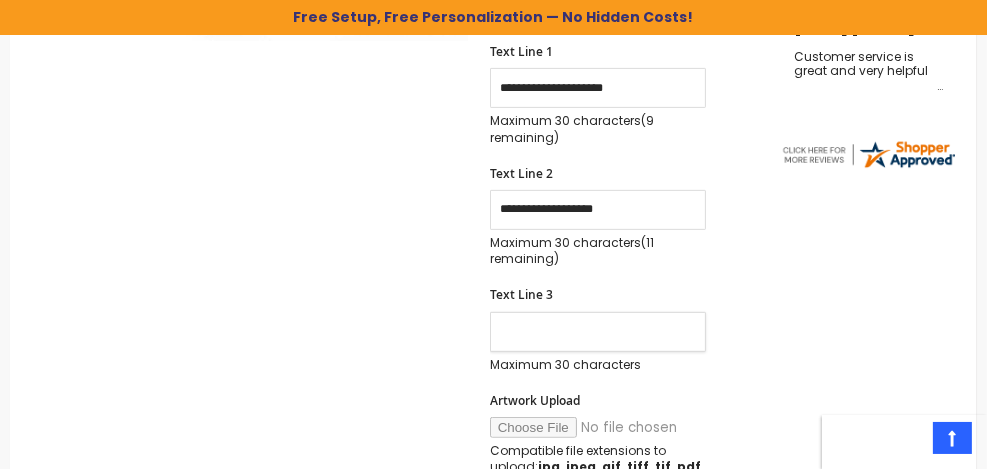 click on "Text Line 3" at bounding box center (598, 332) 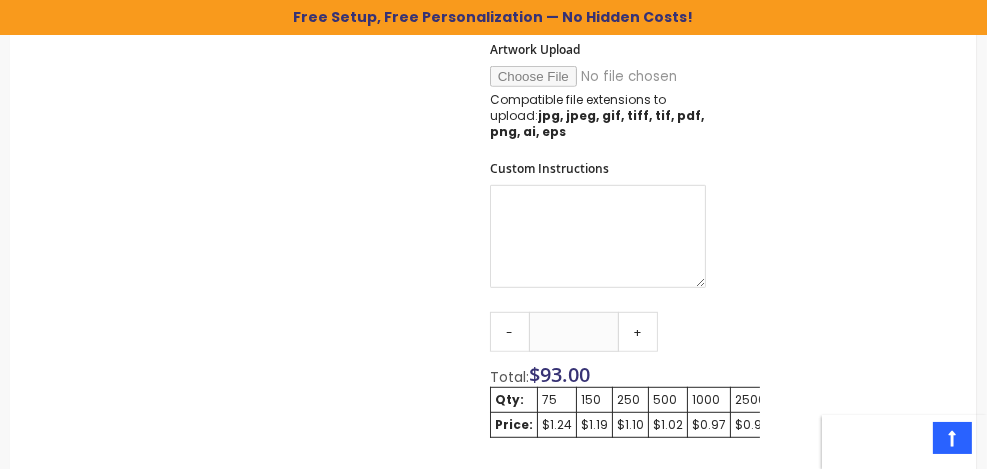 scroll, scrollTop: 1100, scrollLeft: 0, axis: vertical 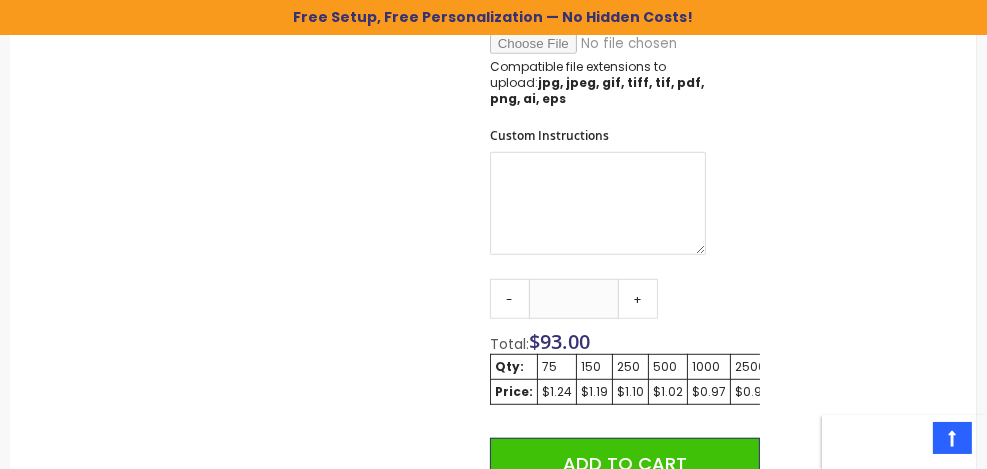 type on "**********" 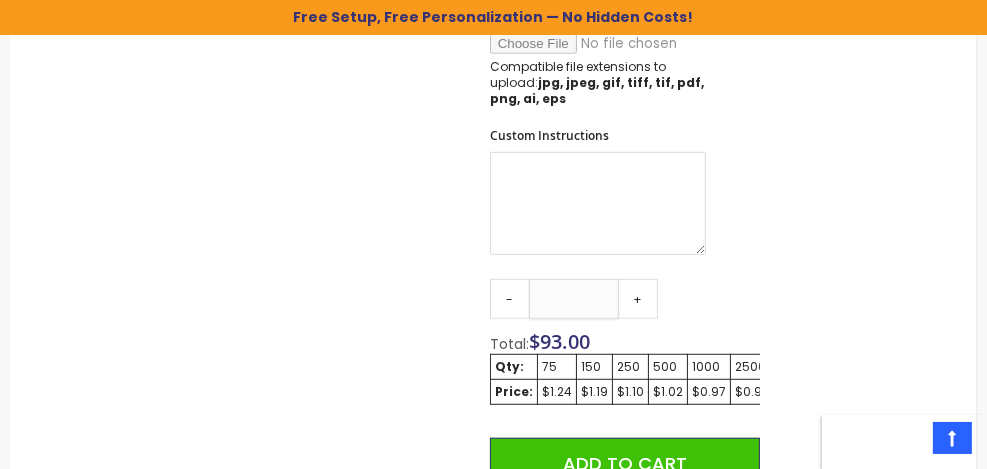 drag, startPoint x: 597, startPoint y: 295, endPoint x: 552, endPoint y: 299, distance: 45.17743 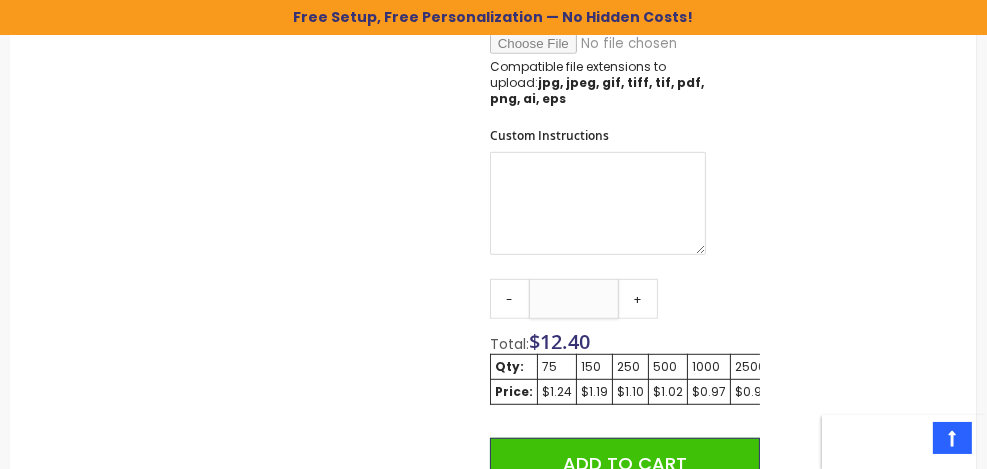 type on "***" 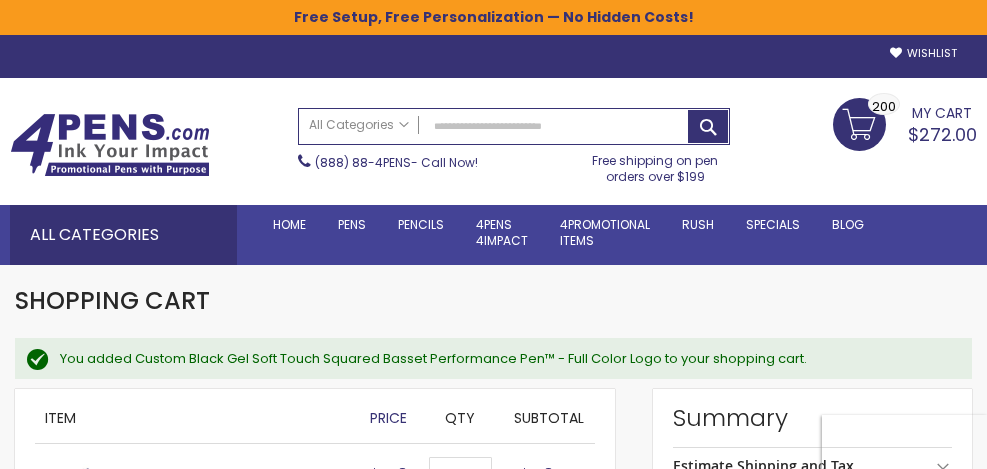 scroll, scrollTop: 0, scrollLeft: 0, axis: both 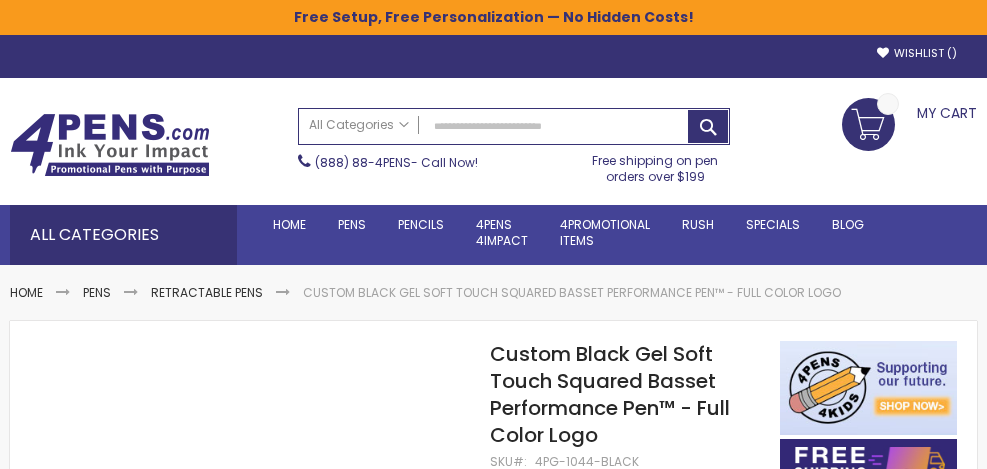 select on "*****" 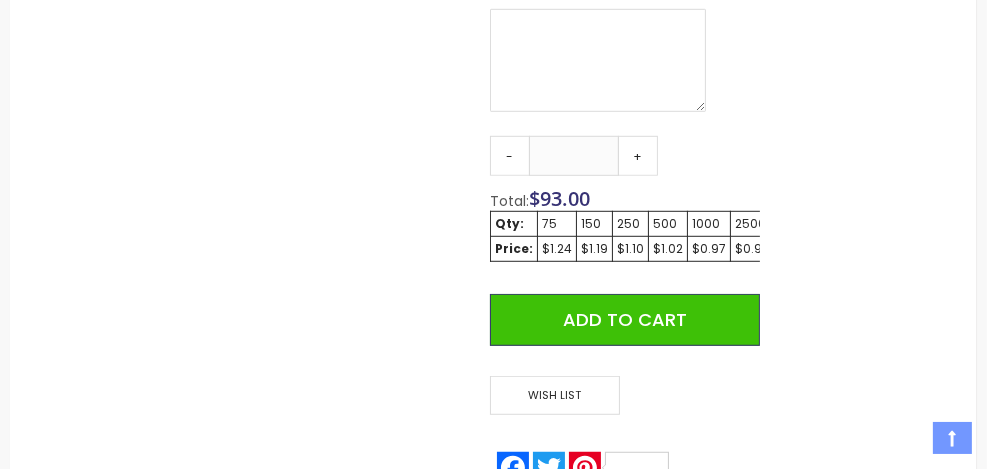 scroll, scrollTop: 1299, scrollLeft: 0, axis: vertical 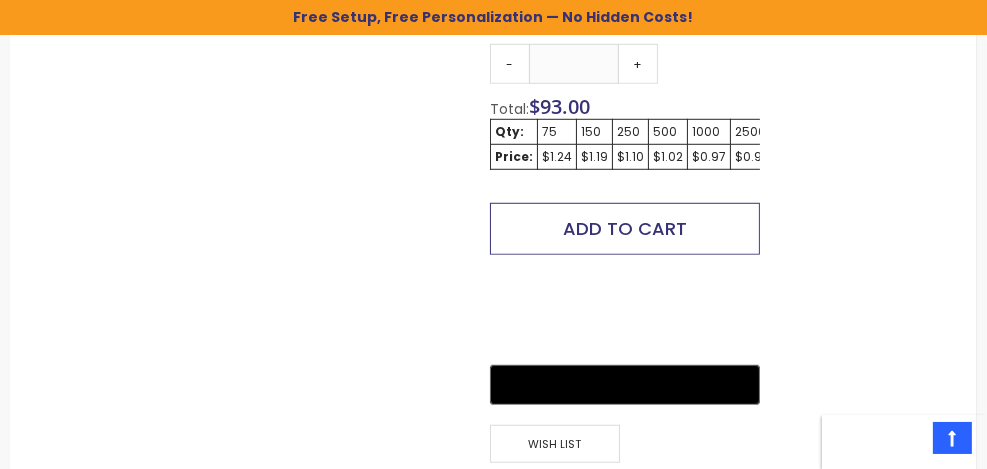 click on "Add to Cart" at bounding box center [625, 228] 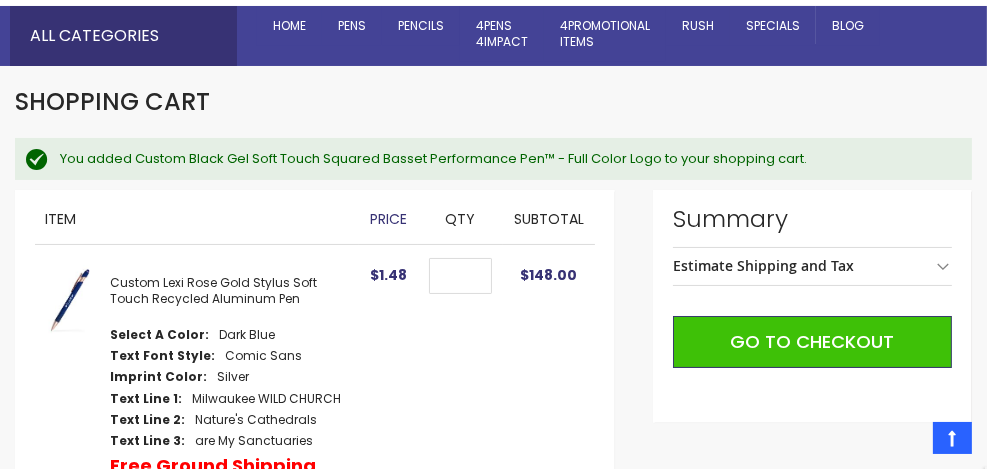 scroll, scrollTop: 200, scrollLeft: 0, axis: vertical 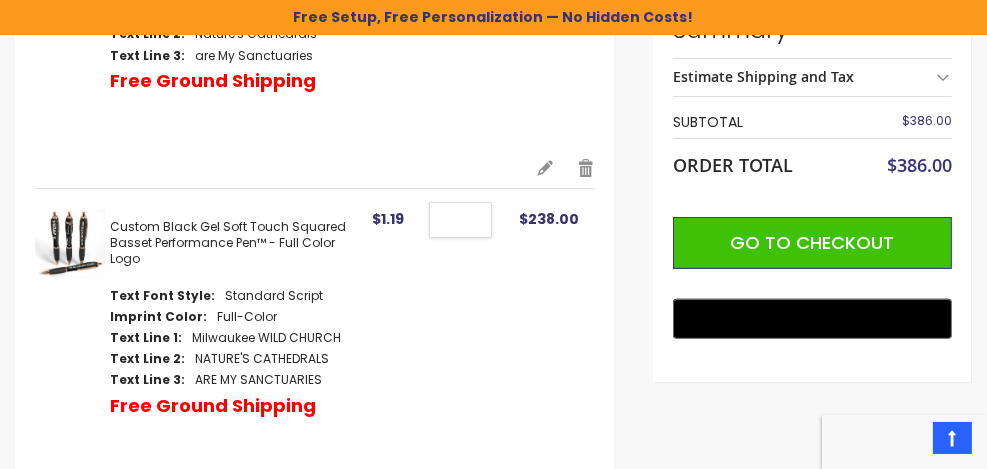 click on "***" at bounding box center (460, 220) 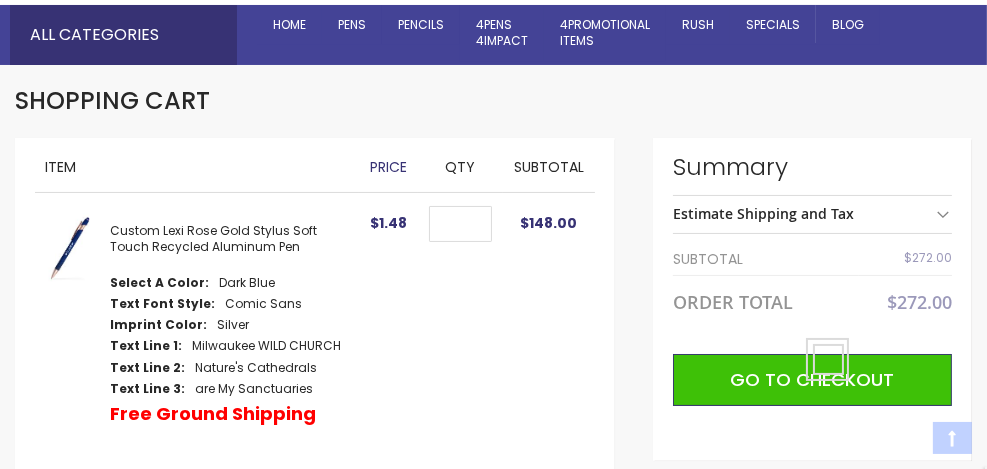 scroll, scrollTop: 200, scrollLeft: 0, axis: vertical 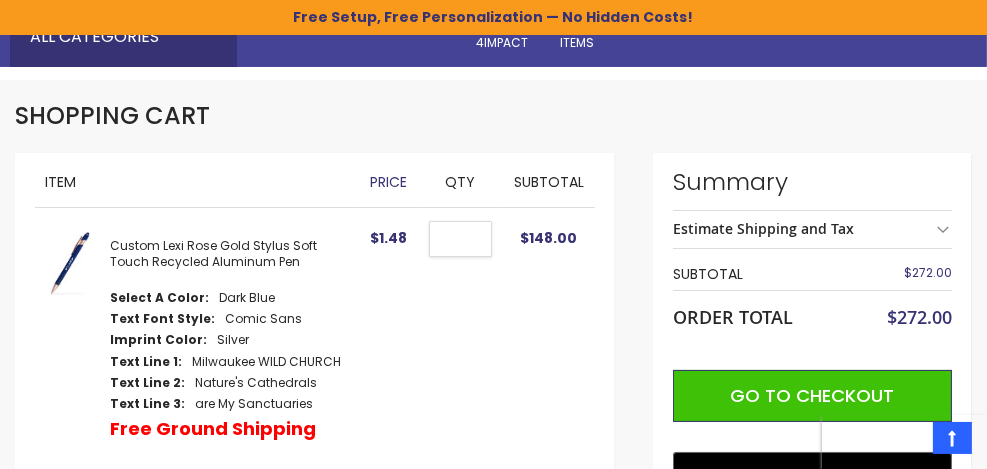 drag, startPoint x: 475, startPoint y: 241, endPoint x: 452, endPoint y: 241, distance: 23 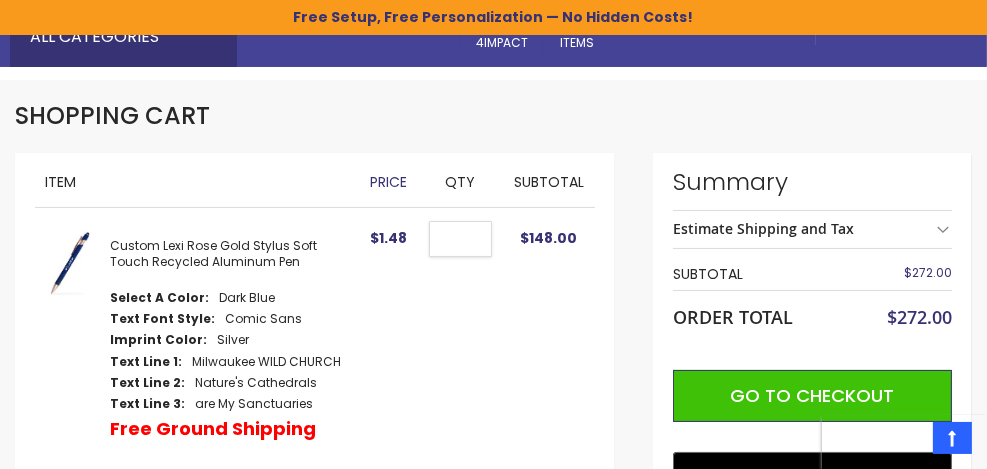 type on "**" 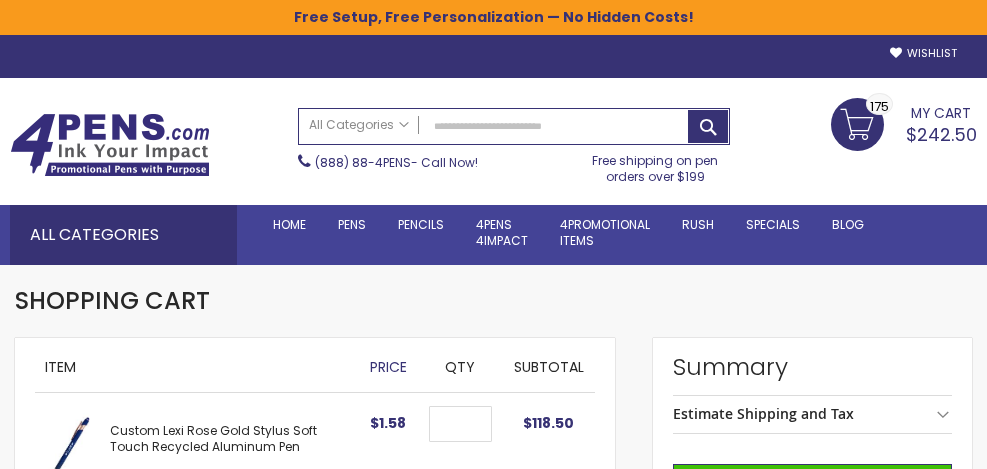 scroll, scrollTop: 0, scrollLeft: 0, axis: both 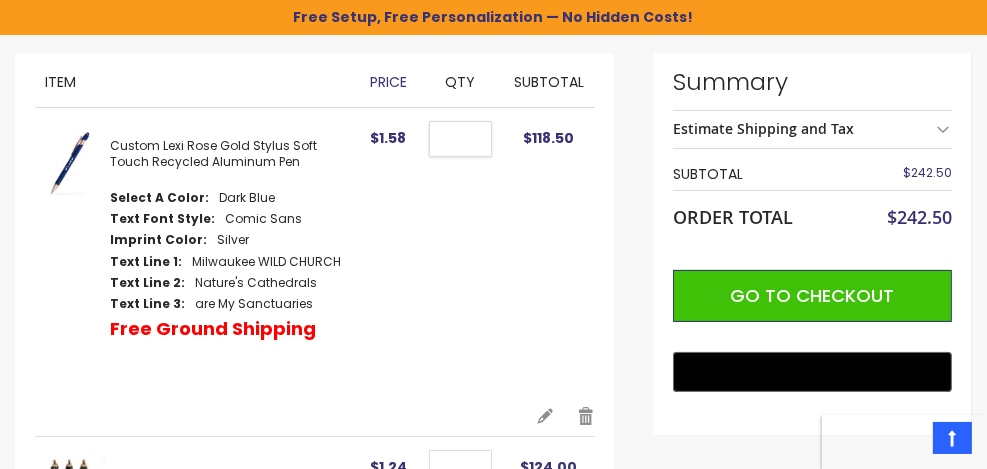 drag, startPoint x: 474, startPoint y: 139, endPoint x: 451, endPoint y: 139, distance: 23 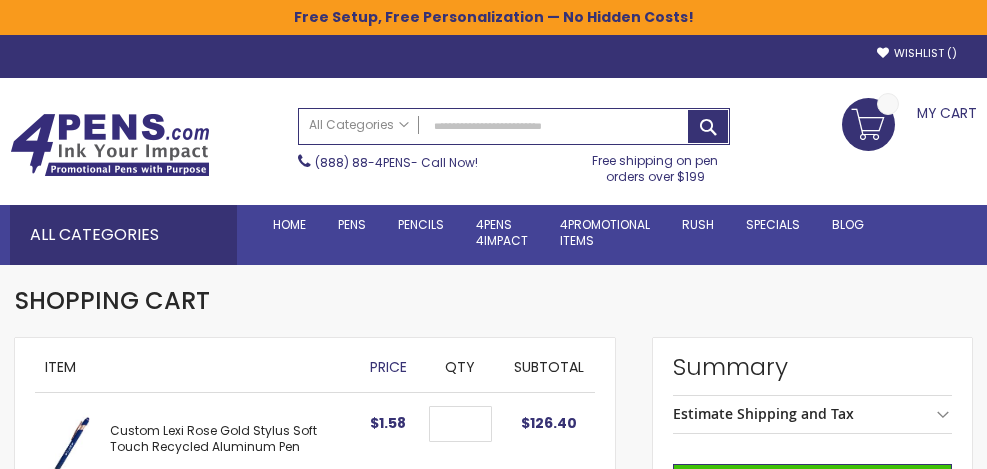scroll, scrollTop: 0, scrollLeft: 0, axis: both 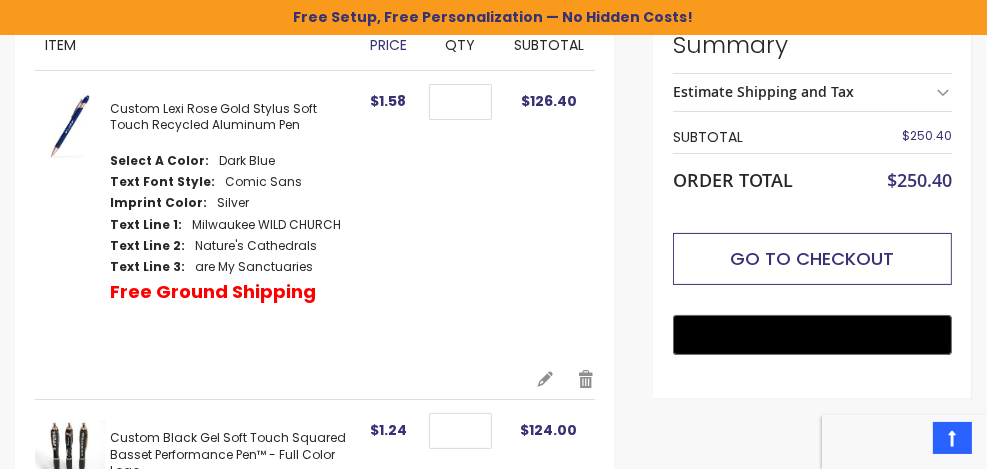 click on "Go to Checkout" at bounding box center [812, 259] 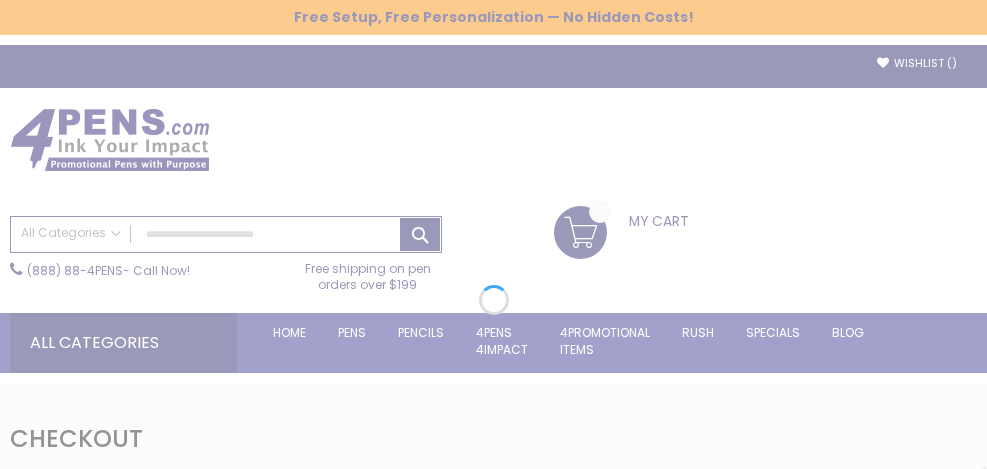 scroll, scrollTop: 0, scrollLeft: 0, axis: both 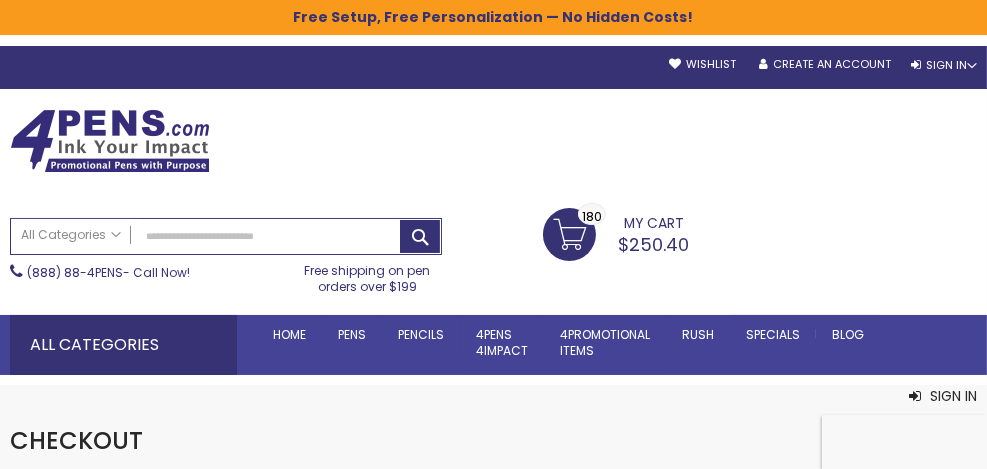 select on "*" 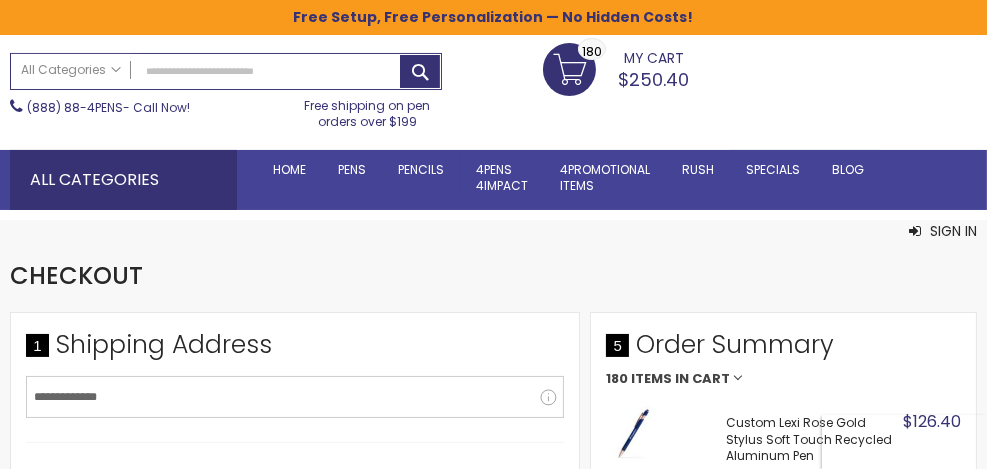 scroll, scrollTop: 0, scrollLeft: 0, axis: both 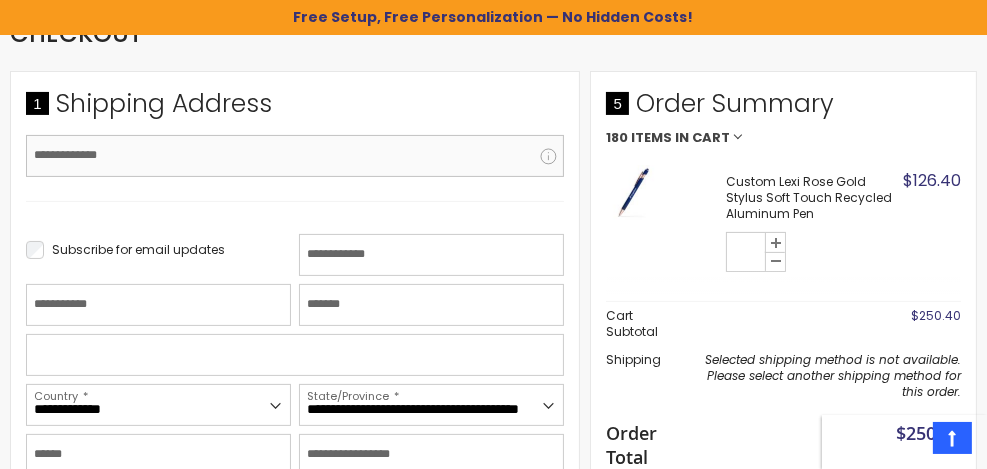 click on "Email Address" at bounding box center [295, 156] 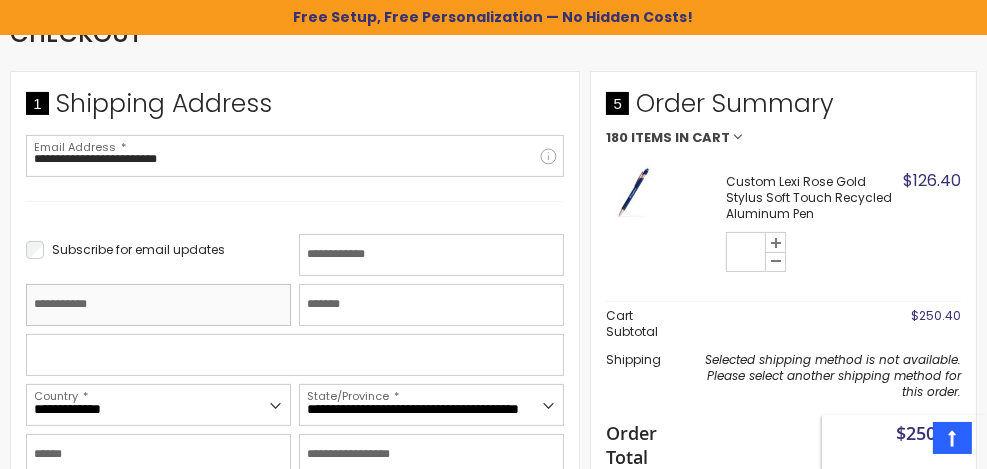 click on "Last Name" at bounding box center [158, 305] 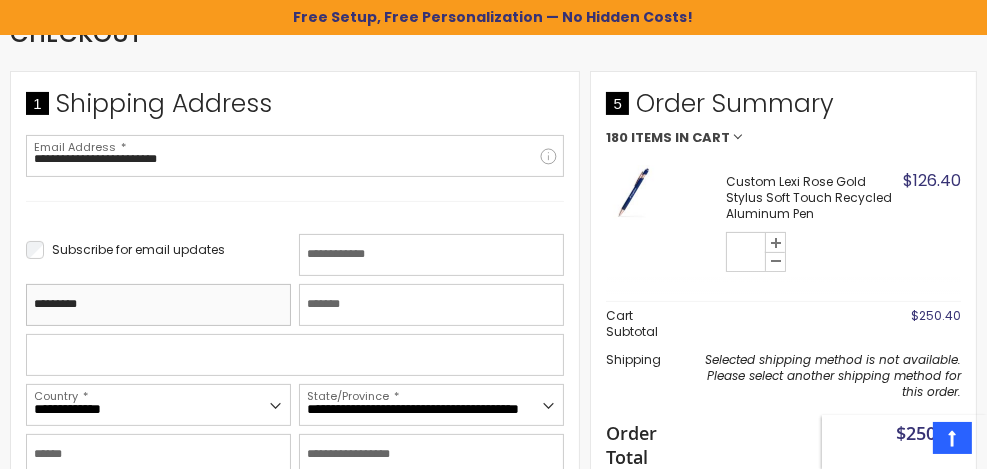 type on "**********" 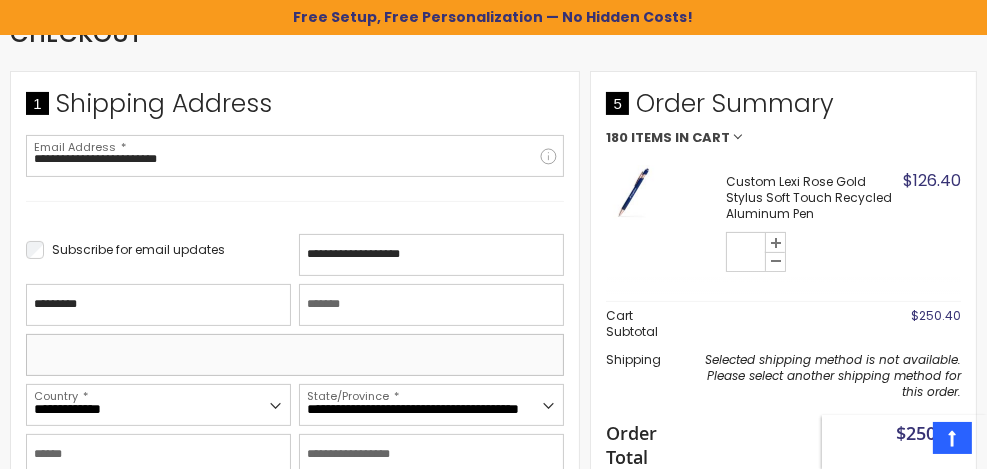 type on "**********" 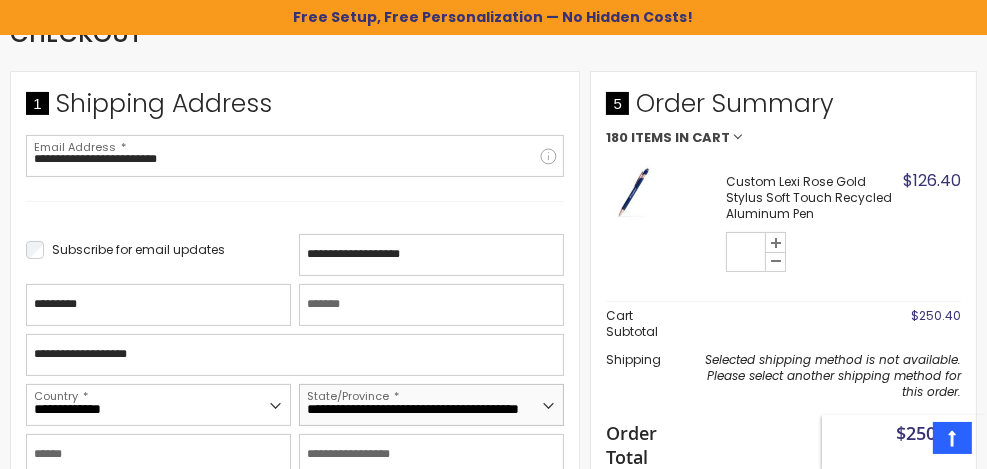select on "**" 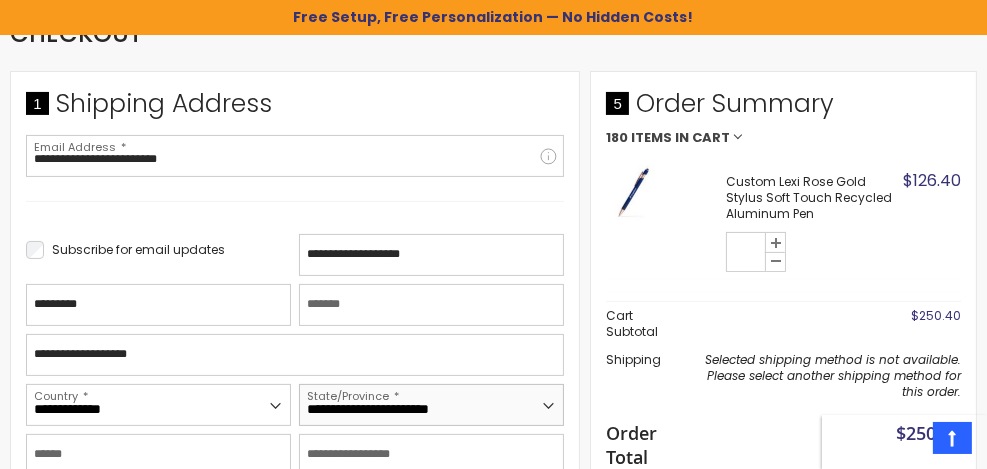 type on "*********" 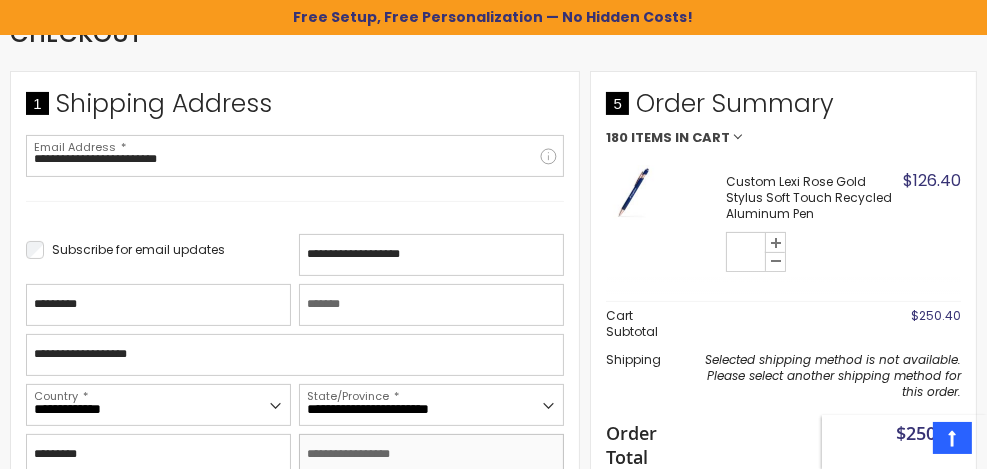 type on "*****" 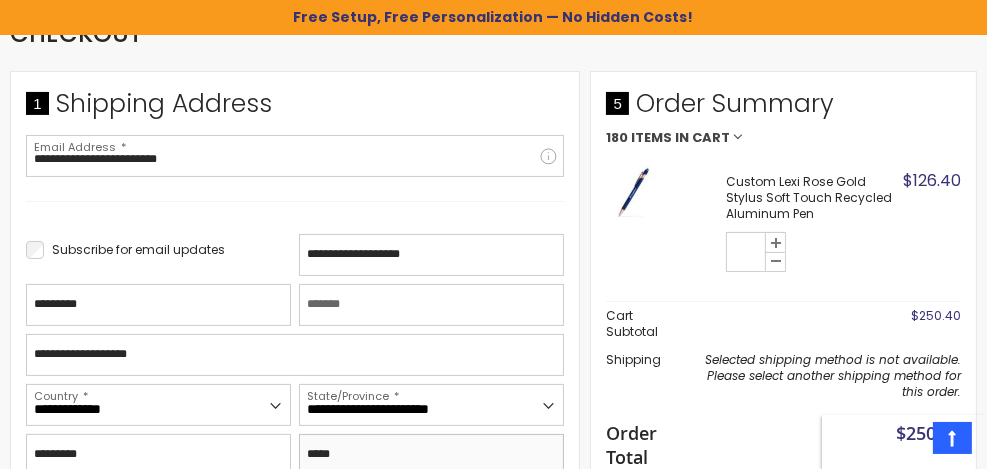 type on "**********" 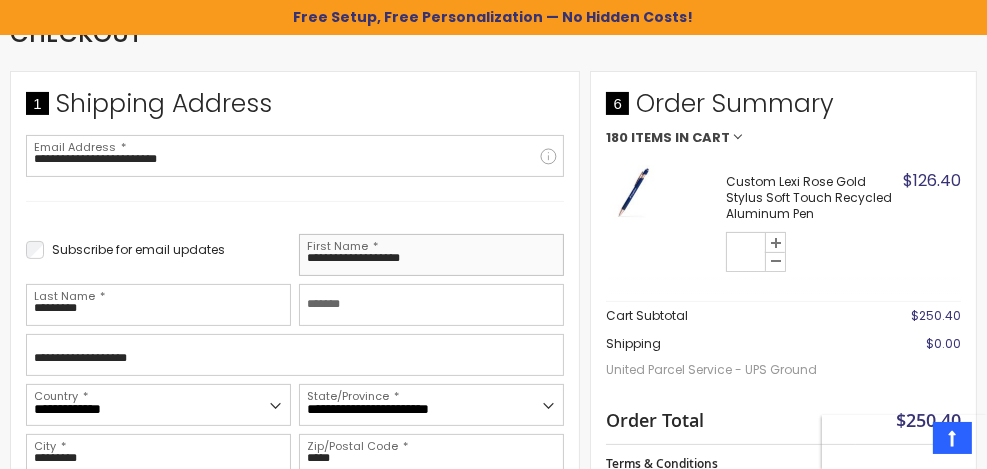 click on "**********" at bounding box center (431, 255) 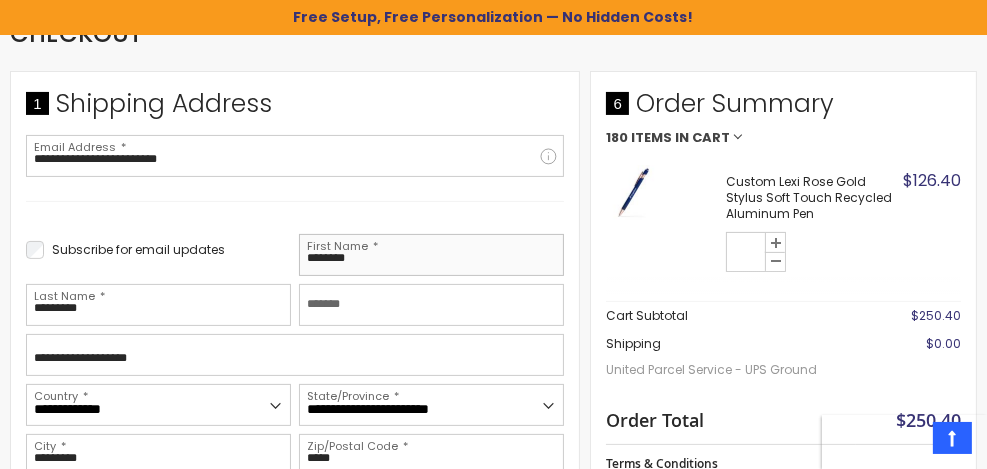 type on "*******" 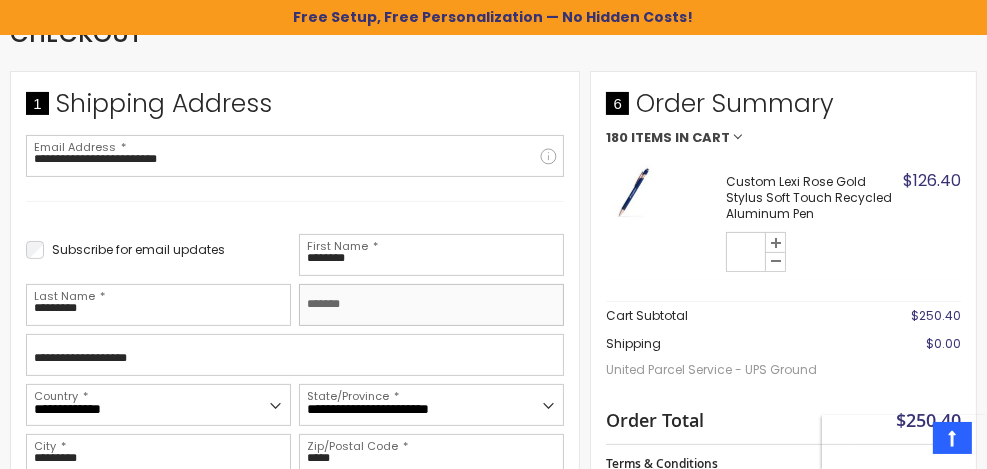 click on "Company" at bounding box center [431, 305] 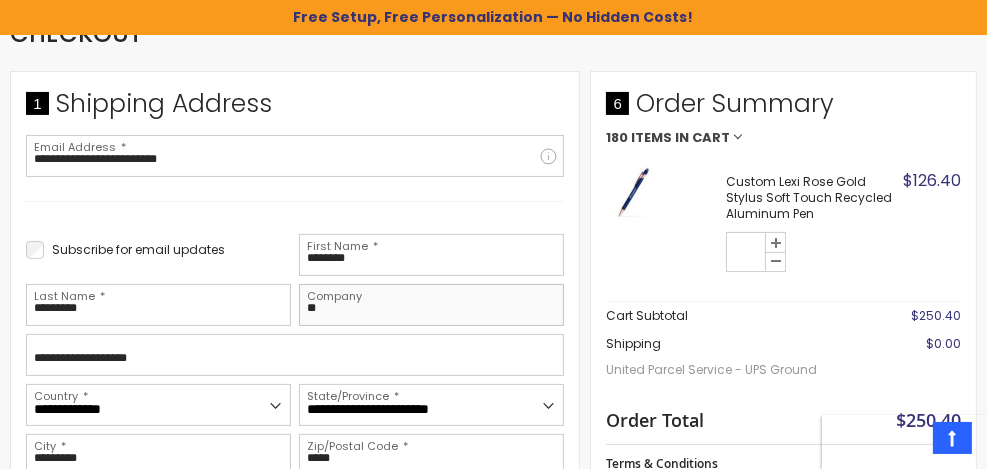 type on "*" 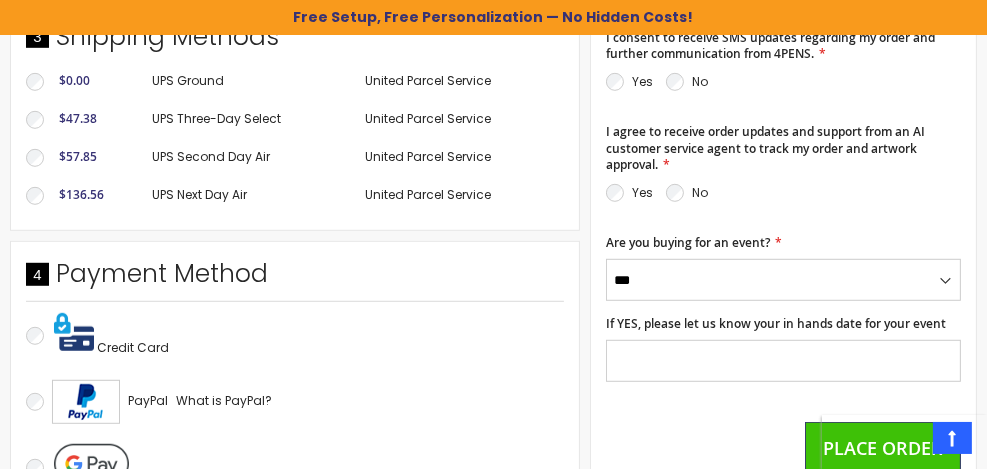 scroll, scrollTop: 1300, scrollLeft: 0, axis: vertical 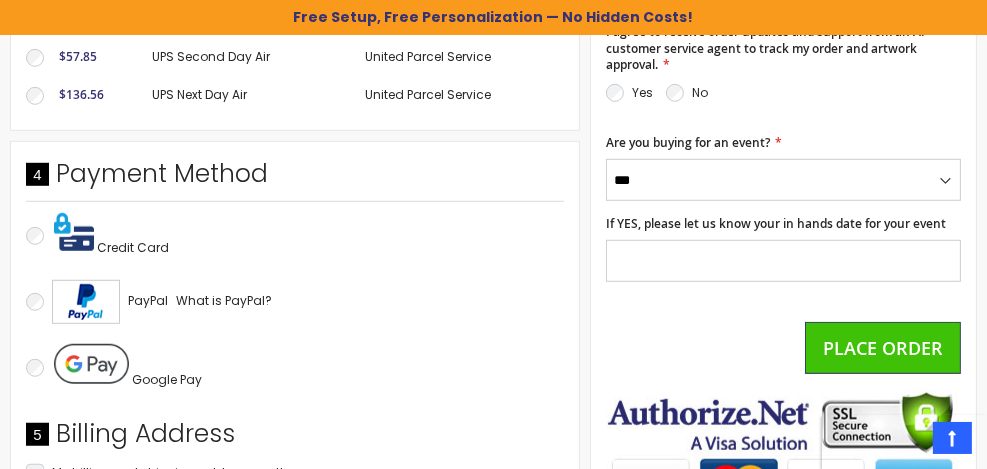 type on "**********" 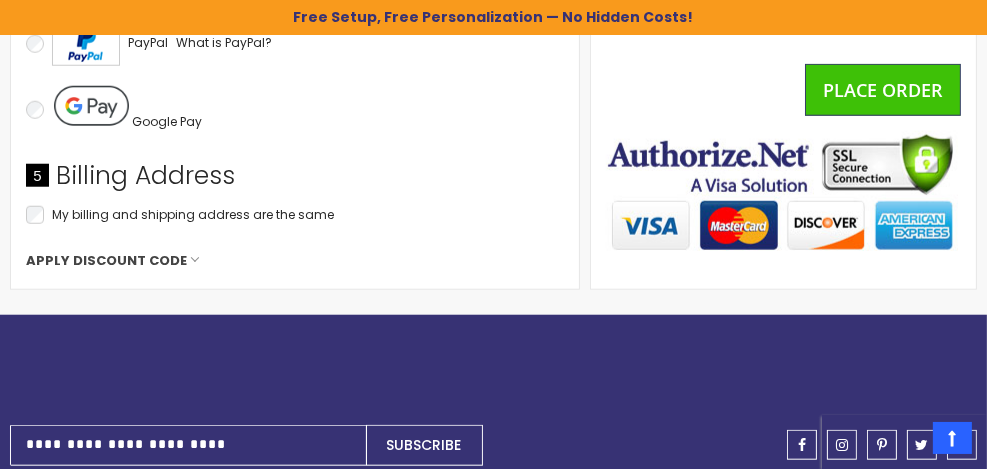 scroll, scrollTop: 1800, scrollLeft: 0, axis: vertical 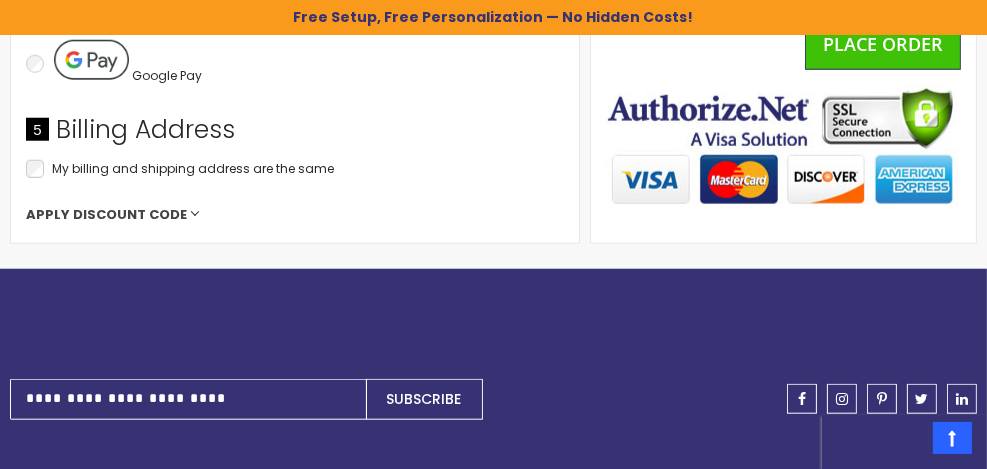 click on "Apply Discount Code" at bounding box center (295, 215) 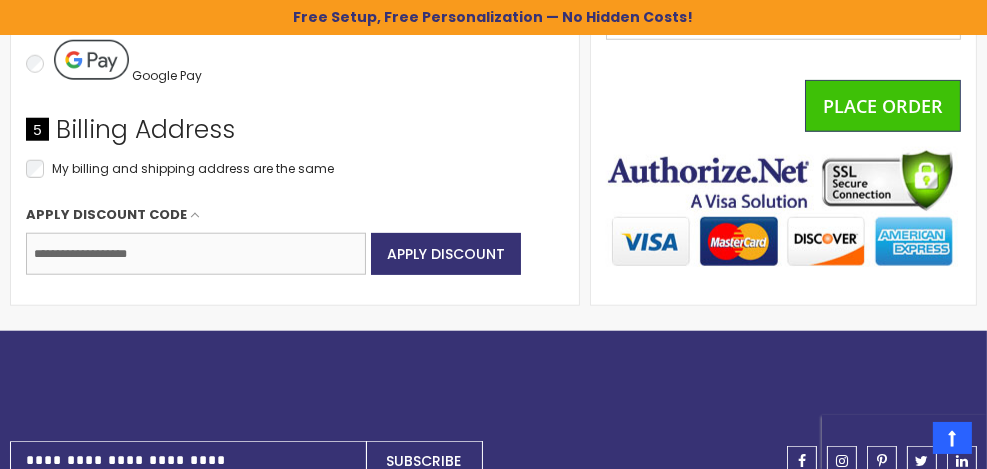 click on "Enter discount code" at bounding box center (196, 254) 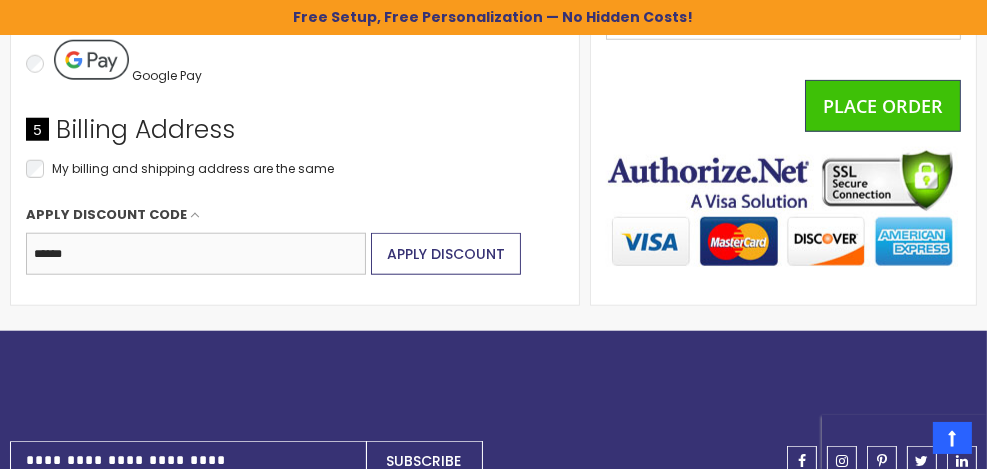type on "******" 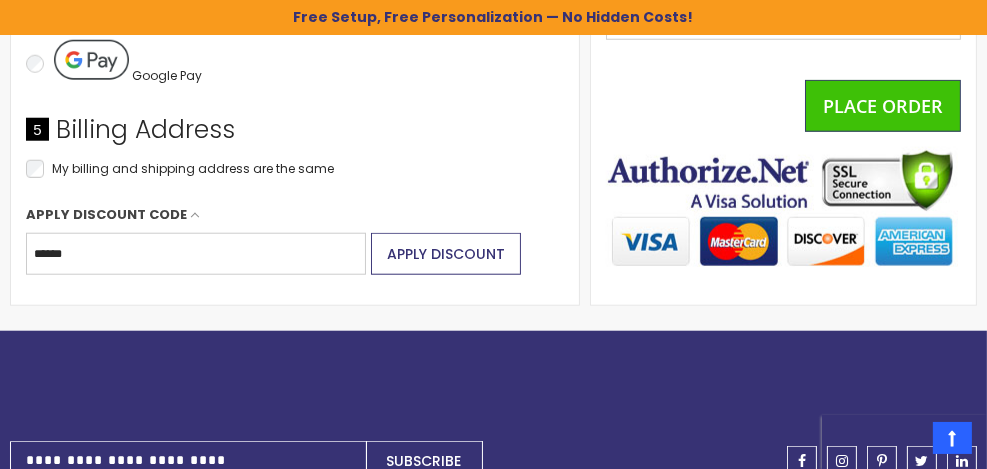 click on "Apply Discount" at bounding box center [446, 254] 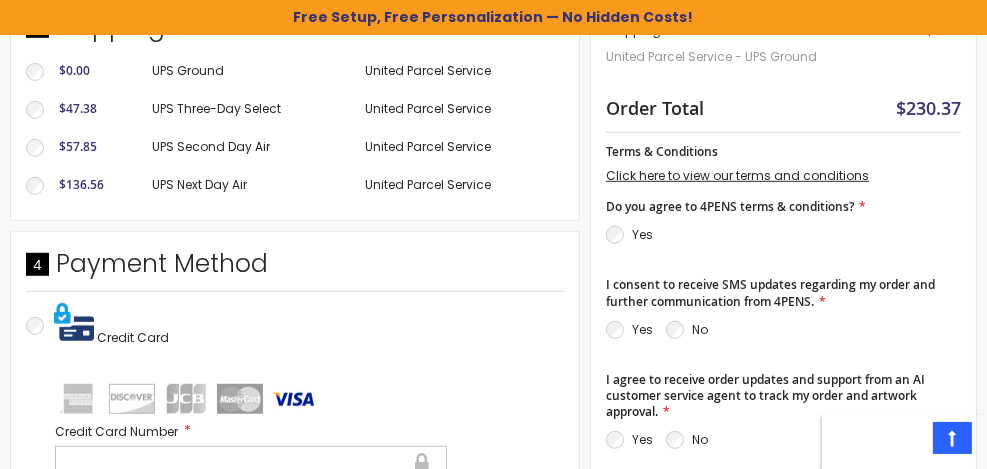 scroll, scrollTop: 1200, scrollLeft: 0, axis: vertical 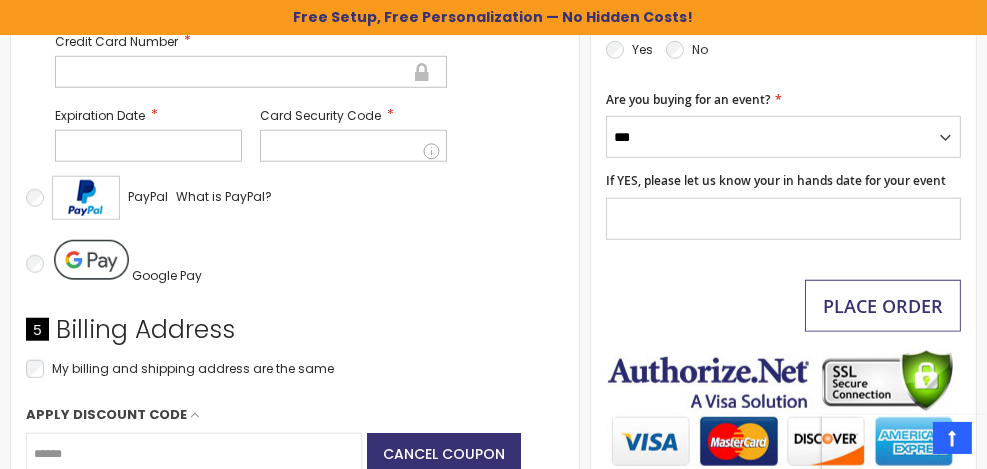 click on "Place Order" at bounding box center (883, 306) 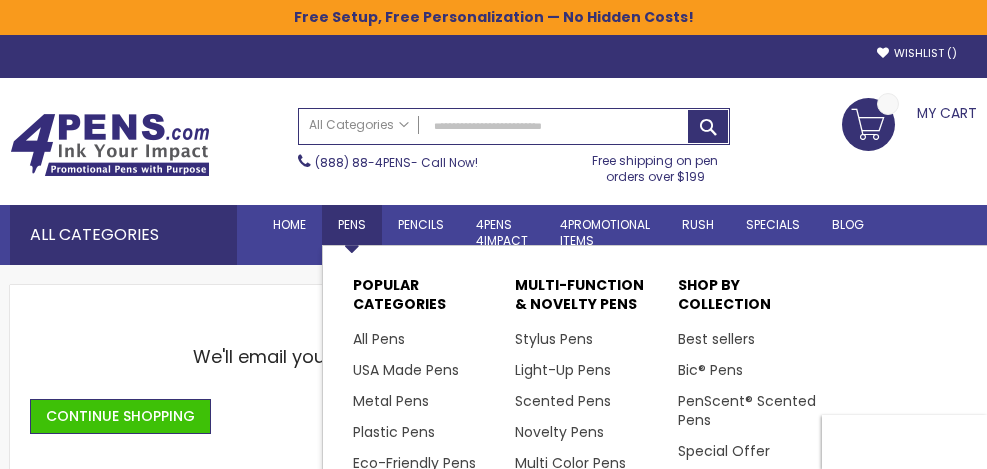 scroll, scrollTop: 0, scrollLeft: 0, axis: both 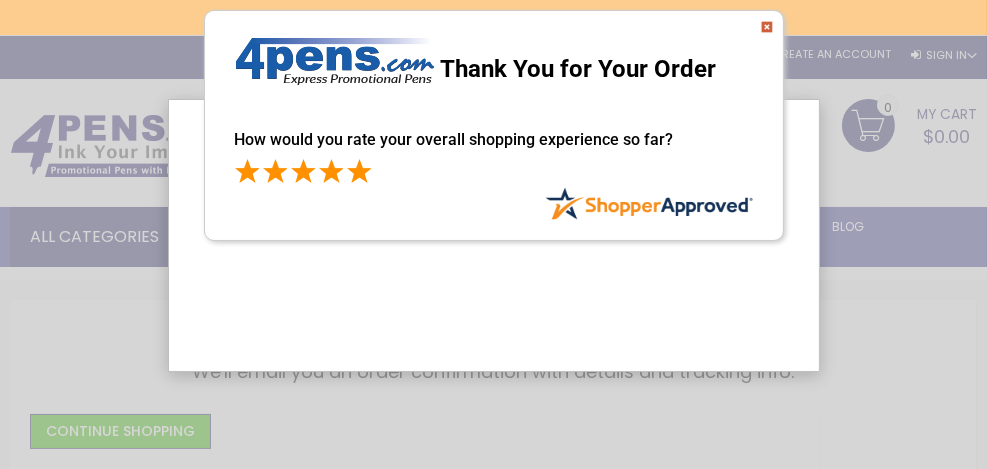 click at bounding box center [359, 171] 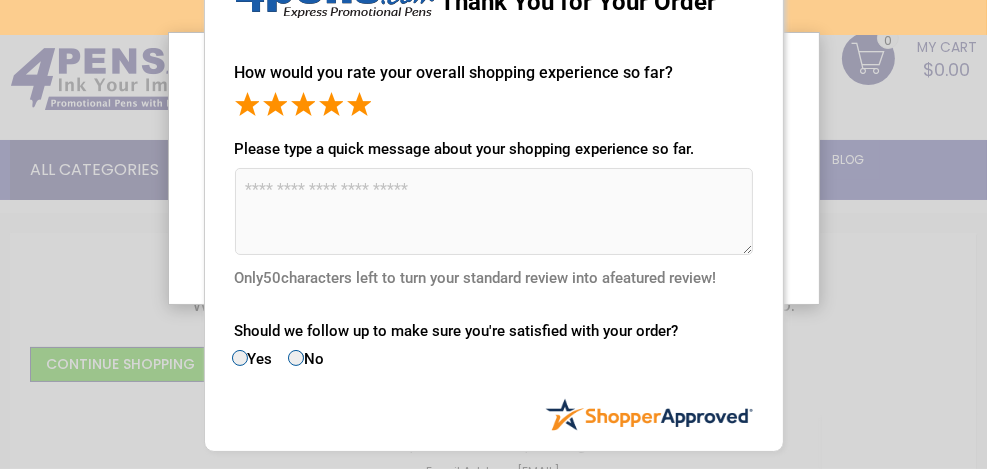scroll, scrollTop: 100, scrollLeft: 0, axis: vertical 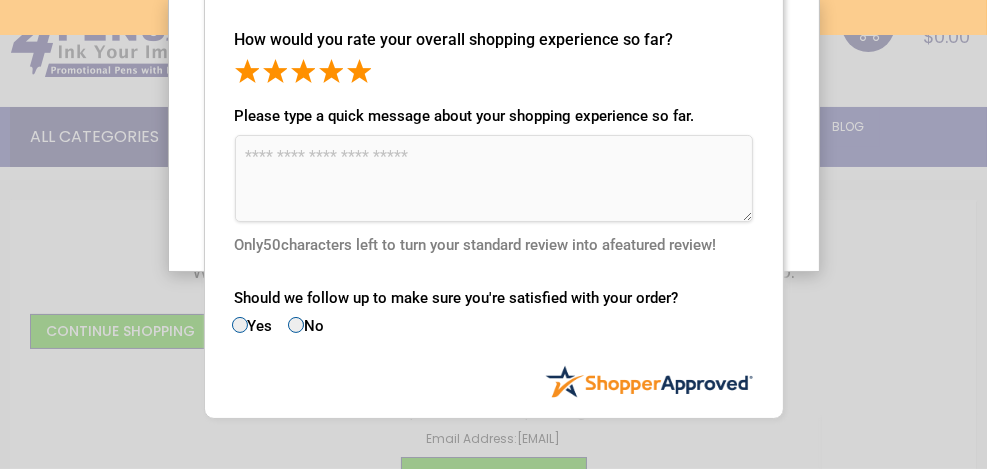 click at bounding box center [494, 178] 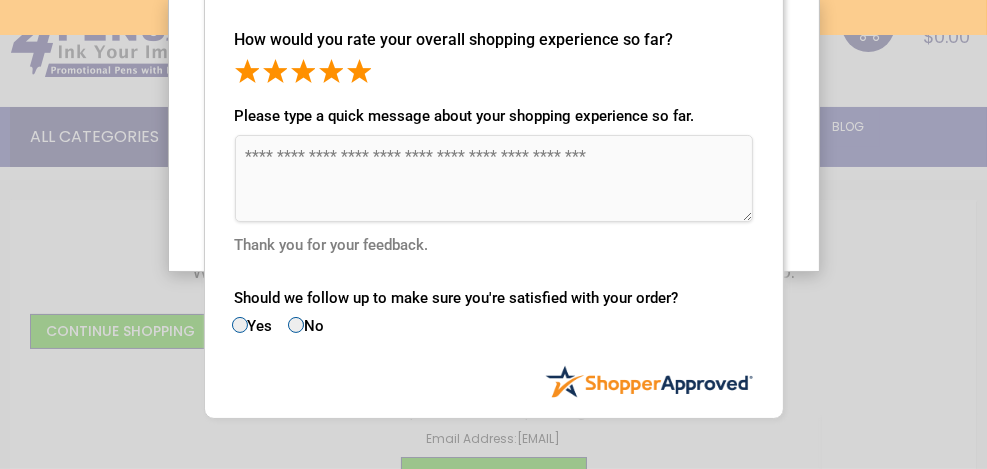 type on "**********" 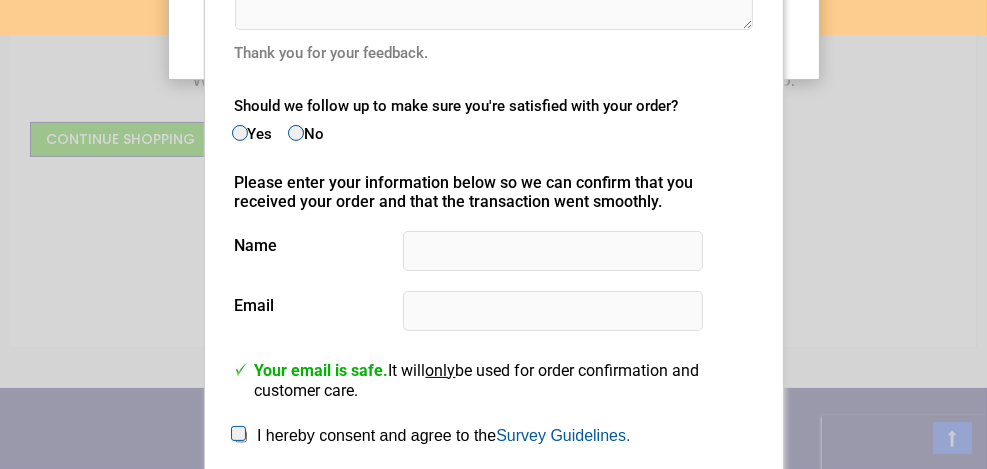 scroll, scrollTop: 300, scrollLeft: 0, axis: vertical 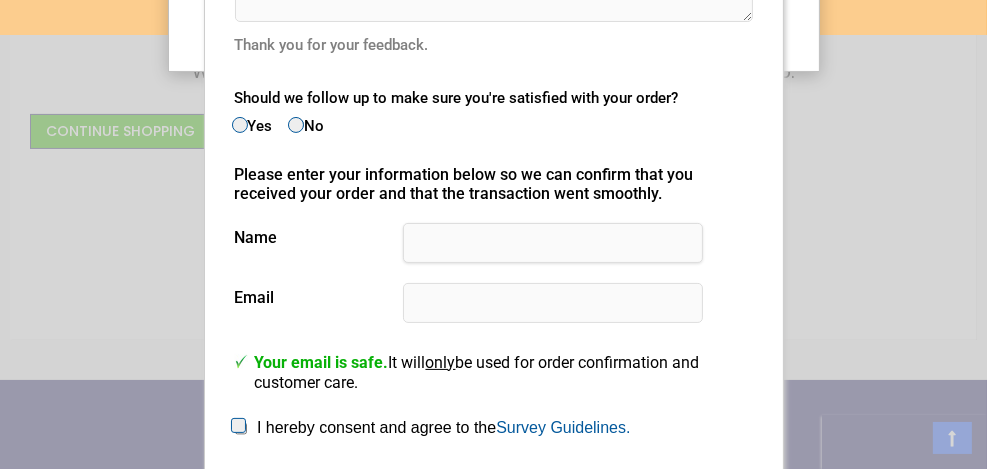 click at bounding box center (553, 243) 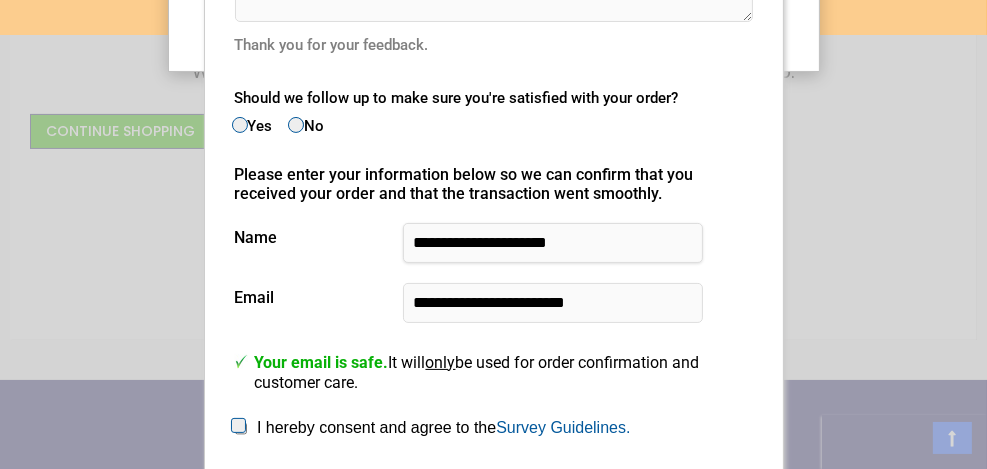 drag, startPoint x: 520, startPoint y: 243, endPoint x: 480, endPoint y: 241, distance: 40.04997 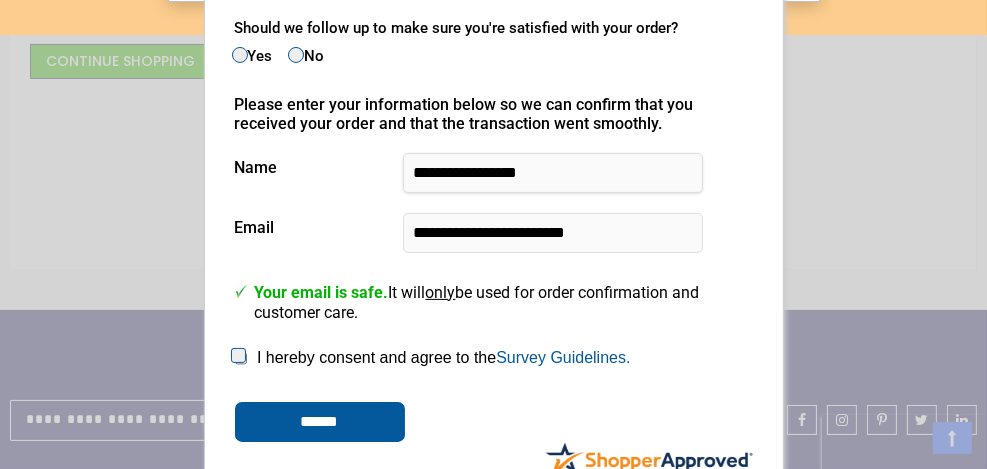 scroll, scrollTop: 400, scrollLeft: 0, axis: vertical 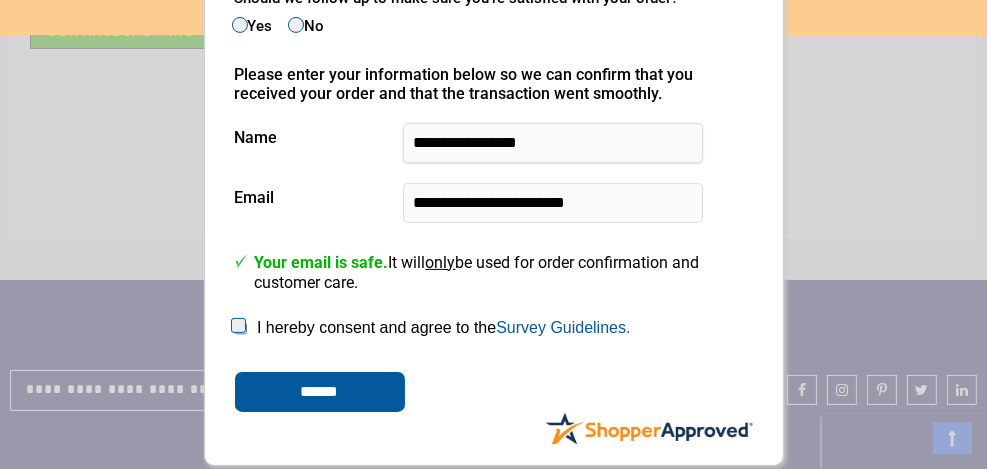type on "**********" 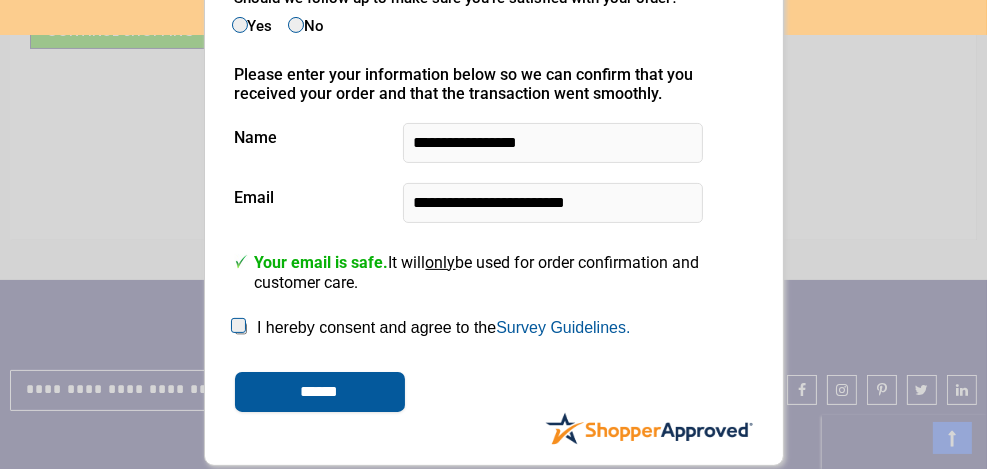 click on "******" at bounding box center [320, 392] 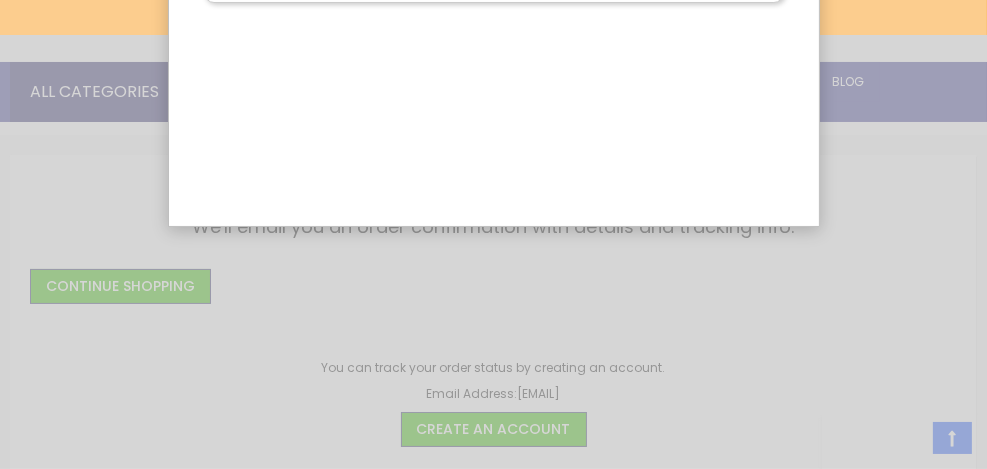 scroll, scrollTop: 0, scrollLeft: 0, axis: both 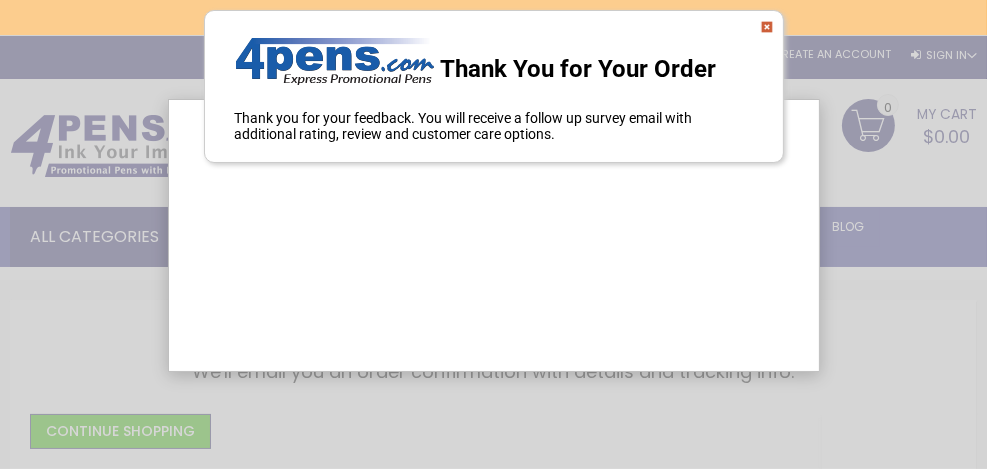 click at bounding box center (767, 27) 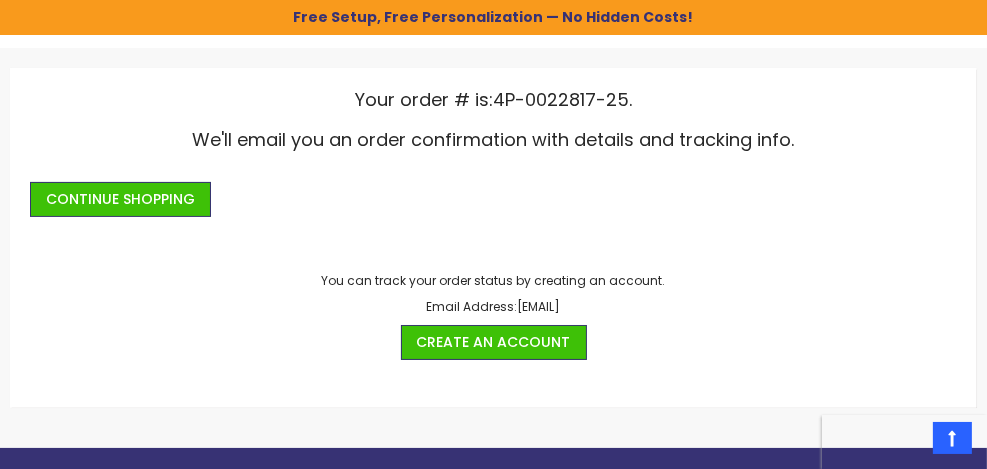 scroll, scrollTop: 200, scrollLeft: 0, axis: vertical 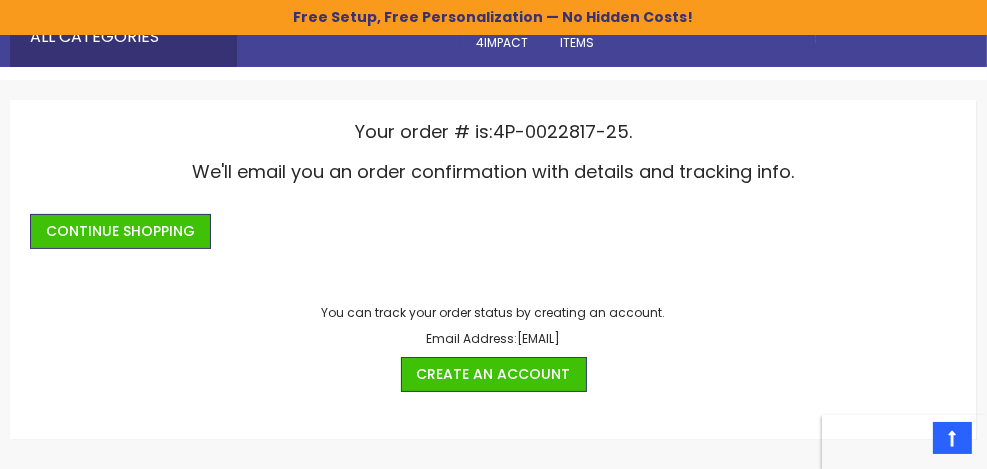 click on "Continue Shopping" at bounding box center [493, 224] 